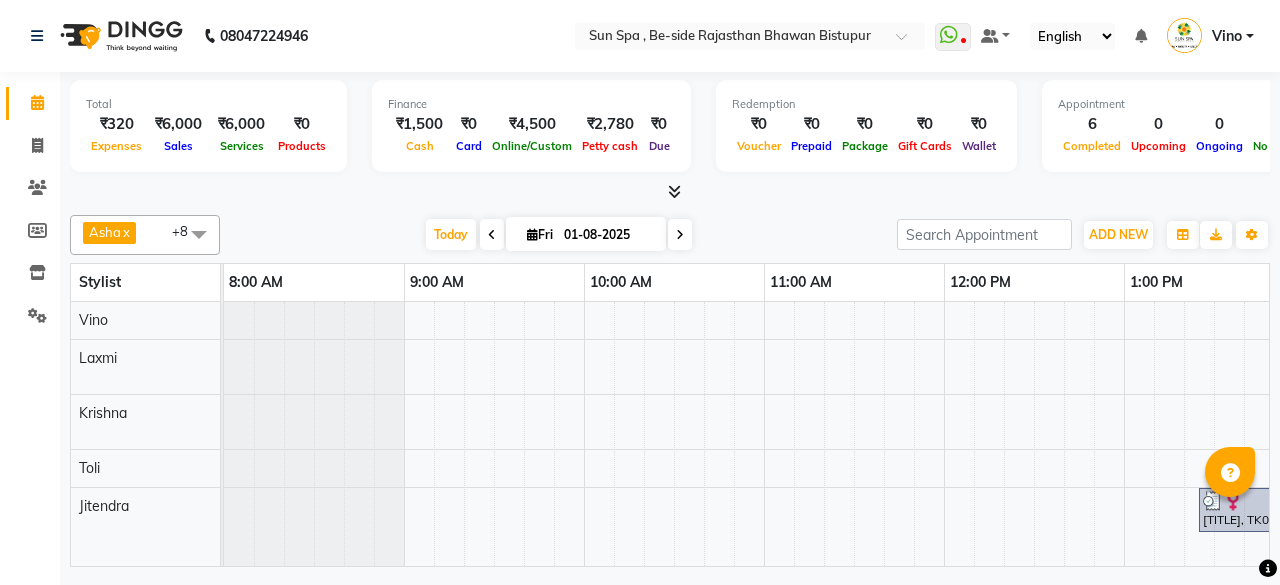 scroll, scrollTop: 0, scrollLeft: 0, axis: both 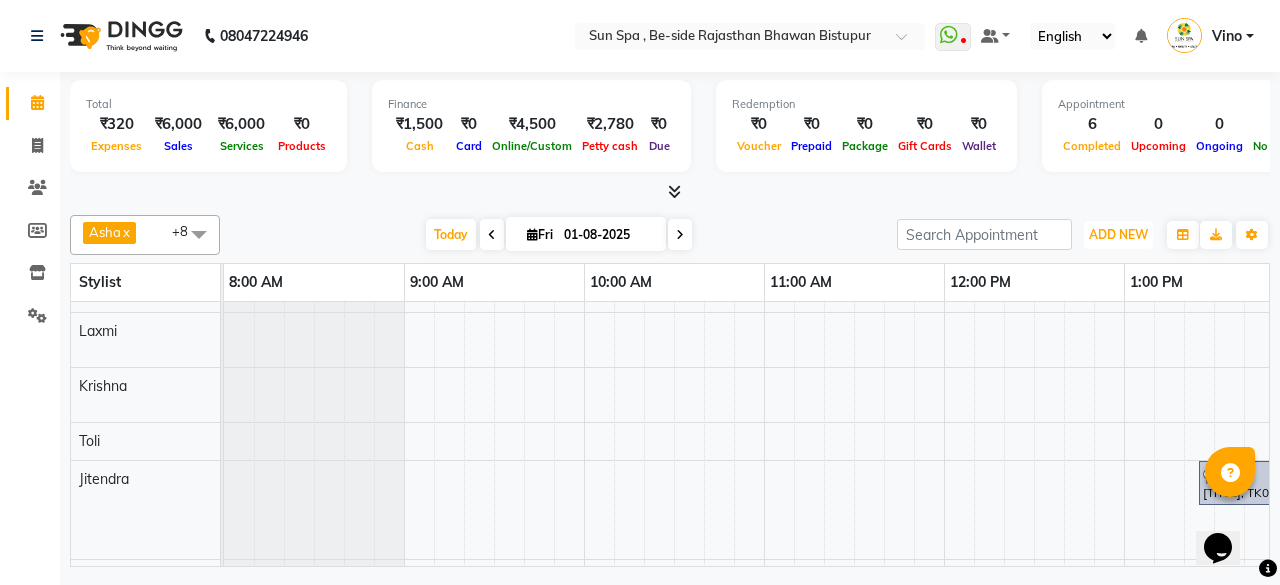 click on "ADD NEW" at bounding box center (1118, 234) 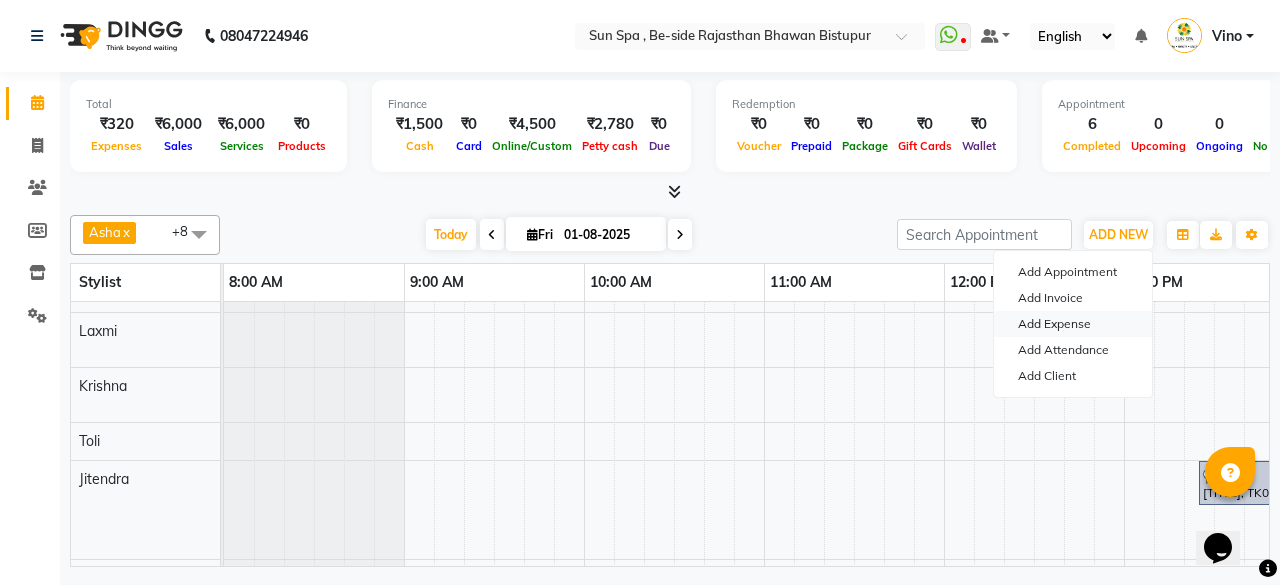 click on "Add Expense" at bounding box center (1073, 324) 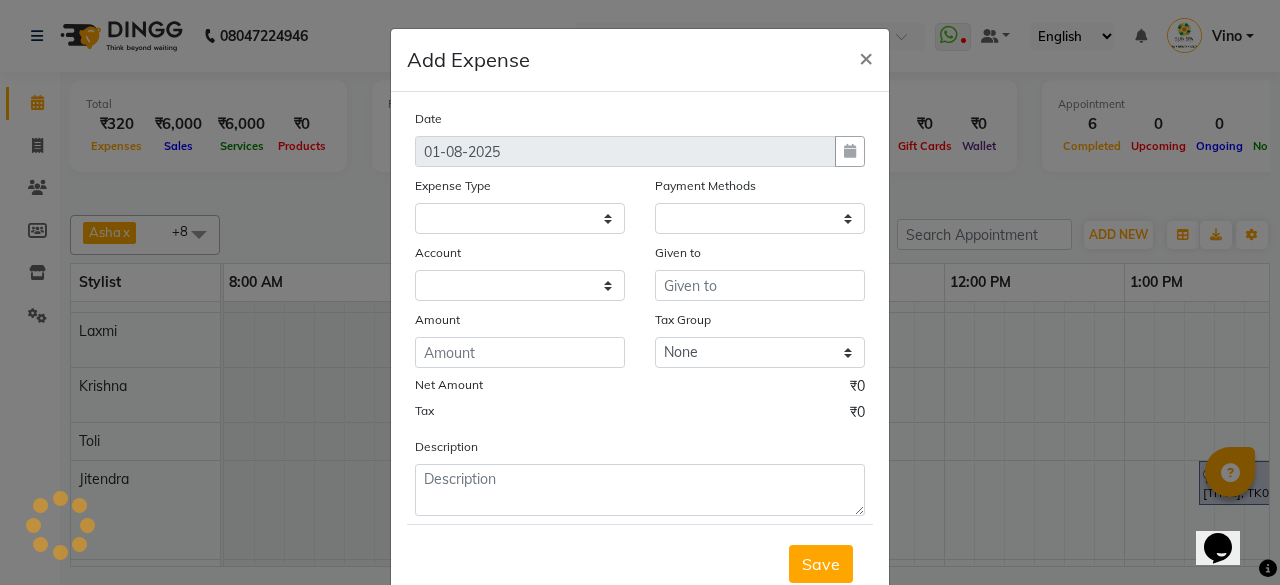 select on "1" 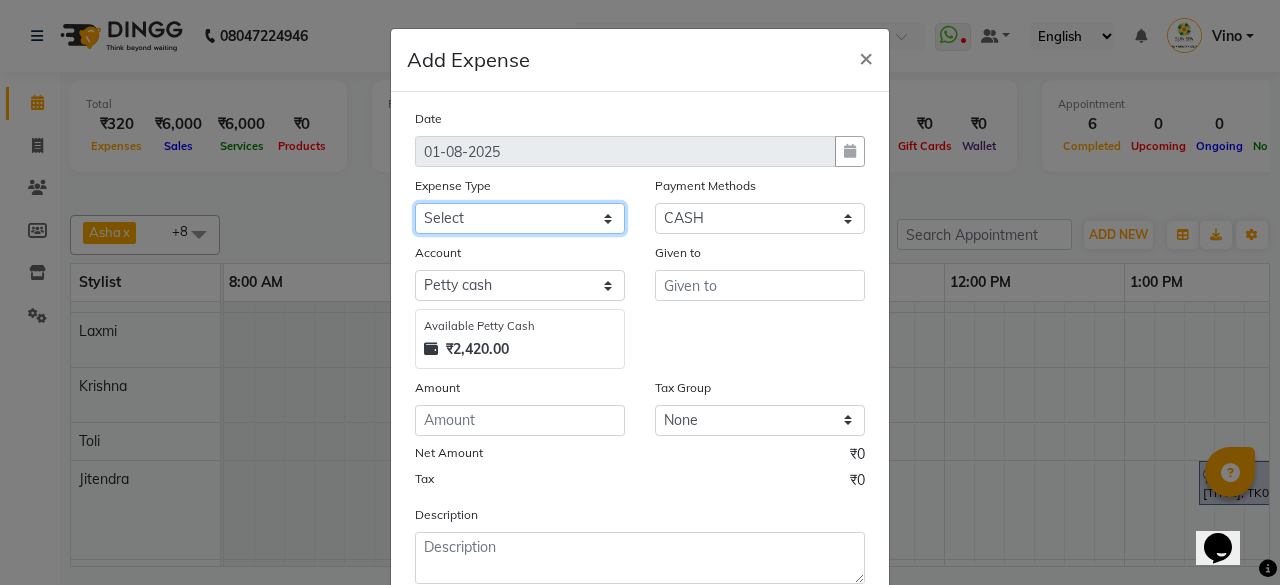 click on "Select Advance Salary Bank charges Car maintenance Cash transfer to bank Cash transfer to hub Client Snacks Events Expance Fuel Incentive JUSTDAIL Loan Repayment Maintenance Marketing Miscellaneous [FIRST] [LAST] Other Pantry Product Room Rent staff Salary Shop Rent Staff Snacks Tax Tea & Refreshment Utilities" 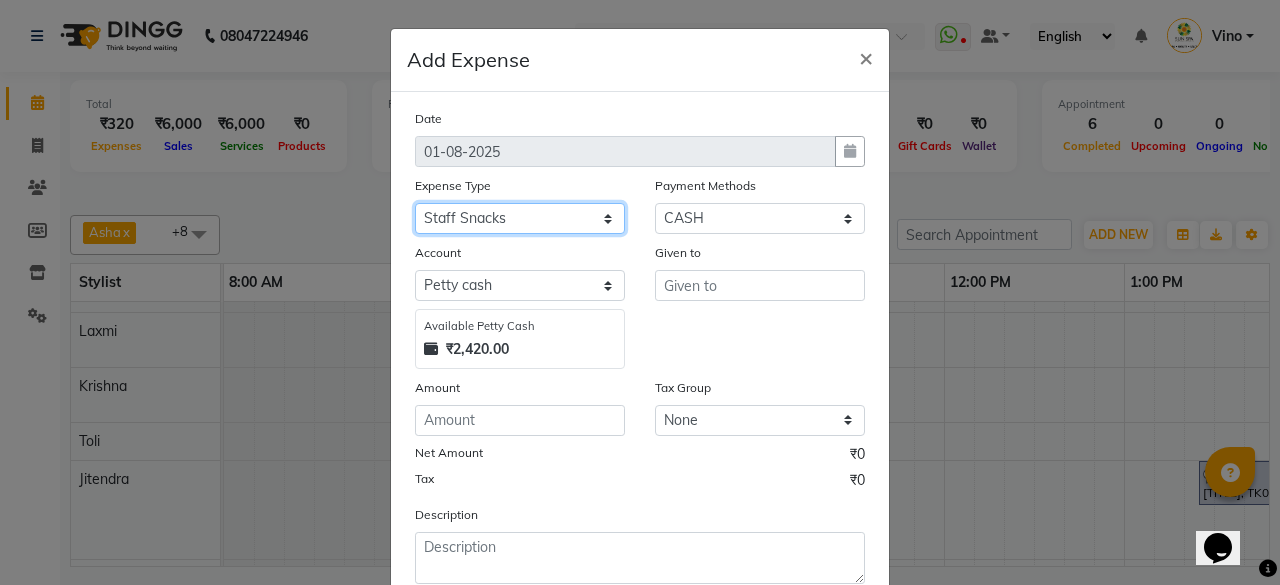 click on "Select Advance Salary Bank charges Car maintenance Cash transfer to bank Cash transfer to hub Client Snacks Events Expance Fuel Incentive JUSTDAIL Loan Repayment Maintenance Marketing Miscellaneous [FIRST] [LAST] Other Pantry Product Room Rent staff Salary Shop Rent Staff Snacks Tax Tea & Refreshment Utilities" 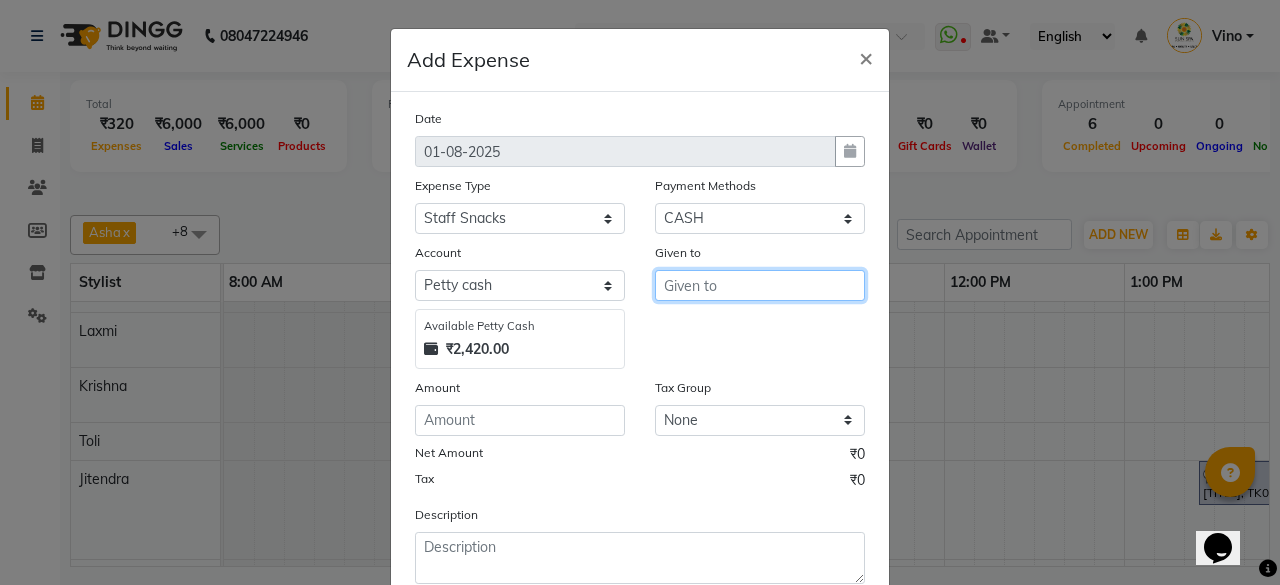click at bounding box center [760, 285] 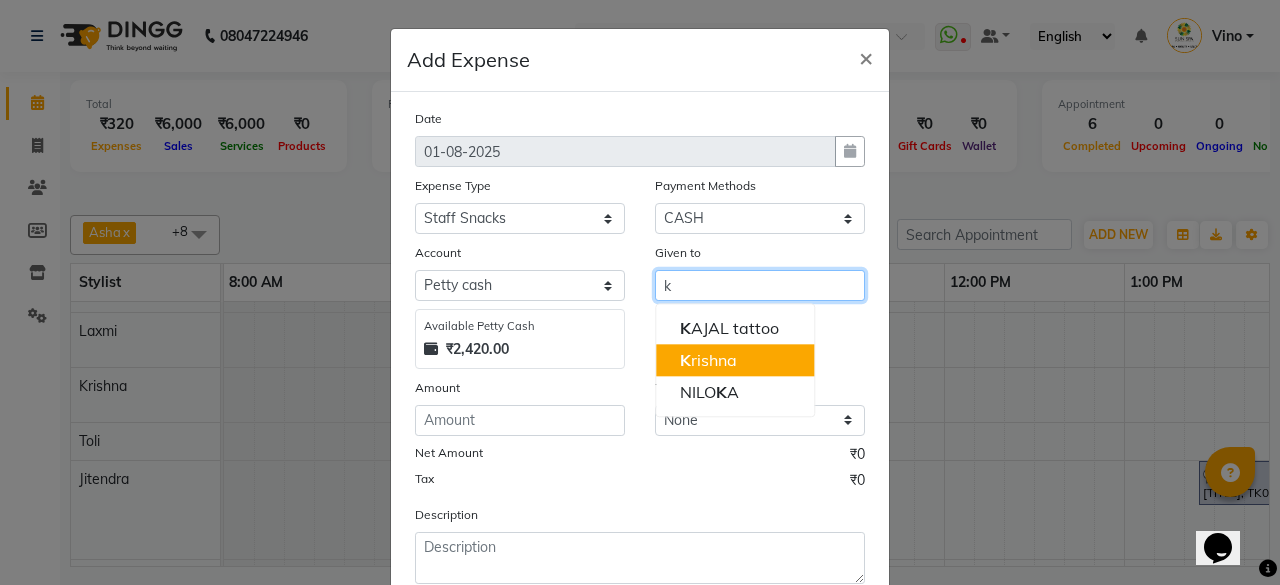 click on "[FIRST]" at bounding box center [708, 360] 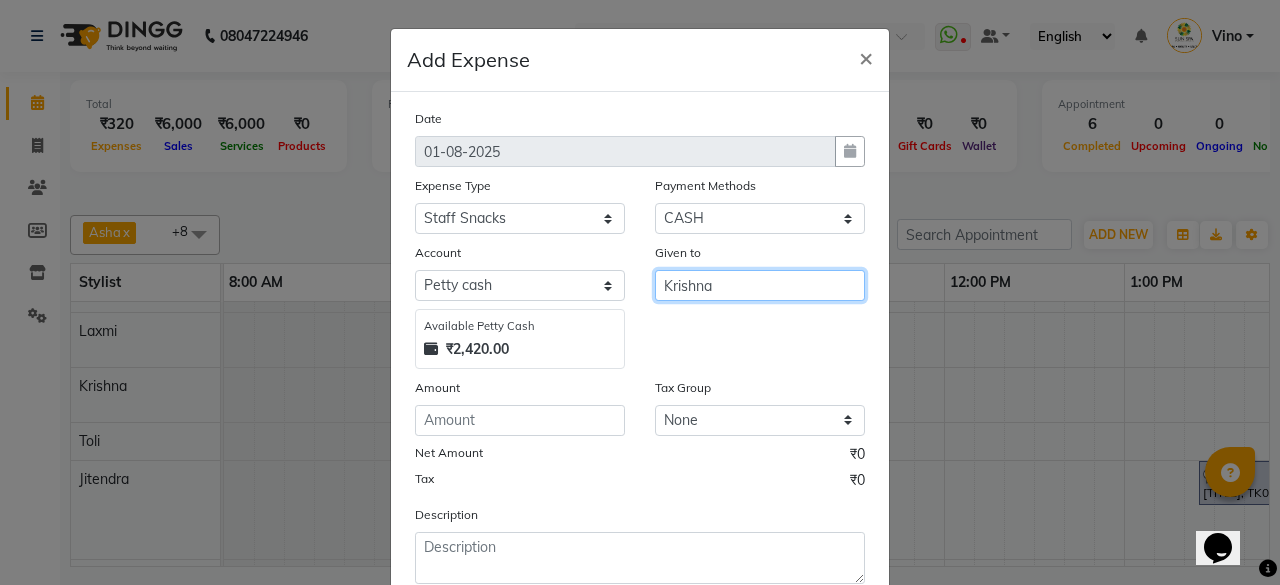 type on "Krishna" 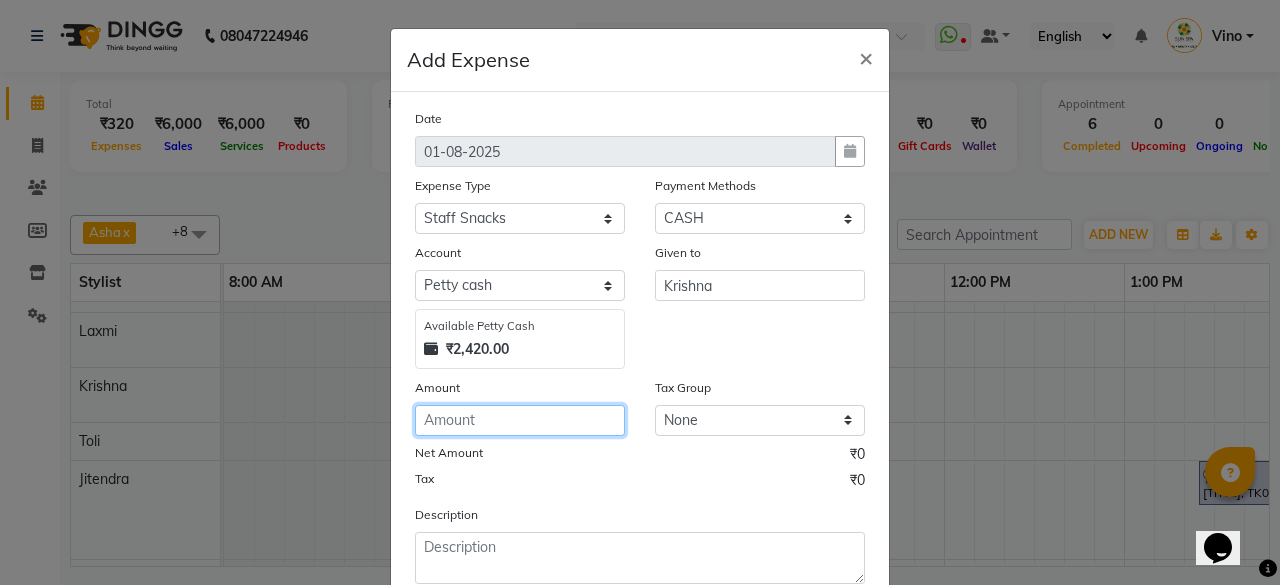 click 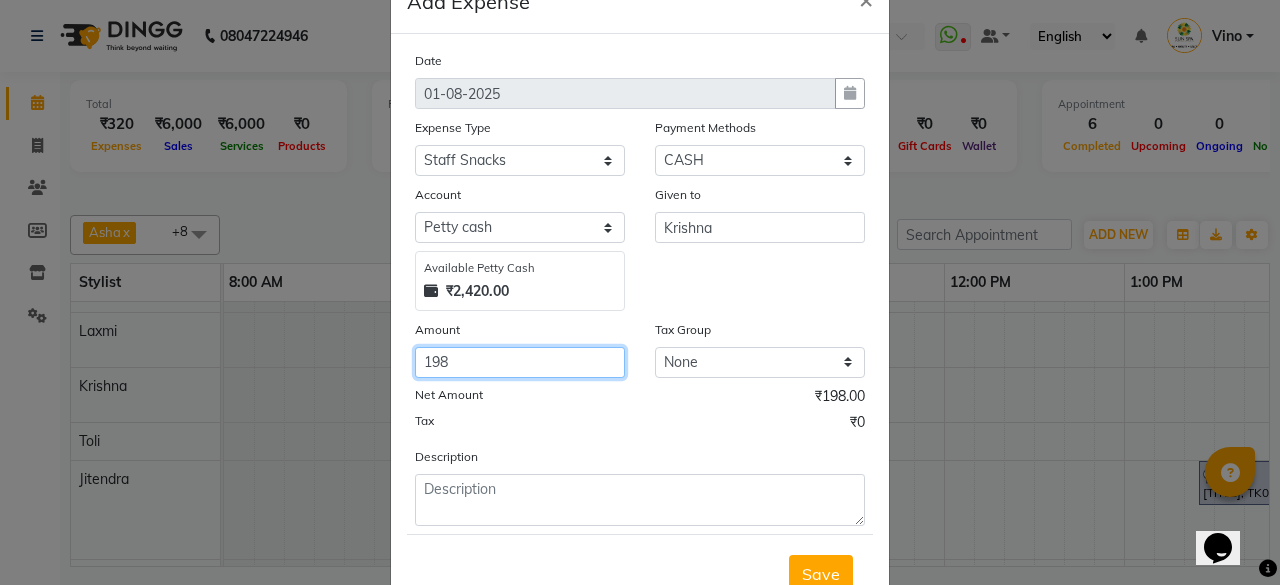 scroll, scrollTop: 100, scrollLeft: 0, axis: vertical 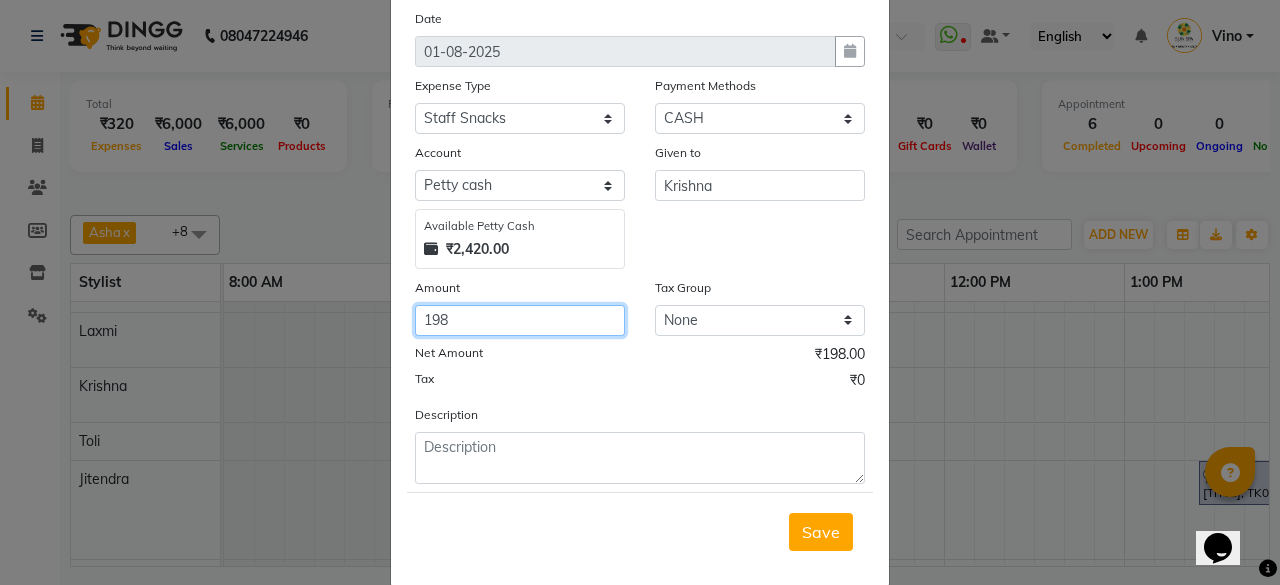 click on "198" 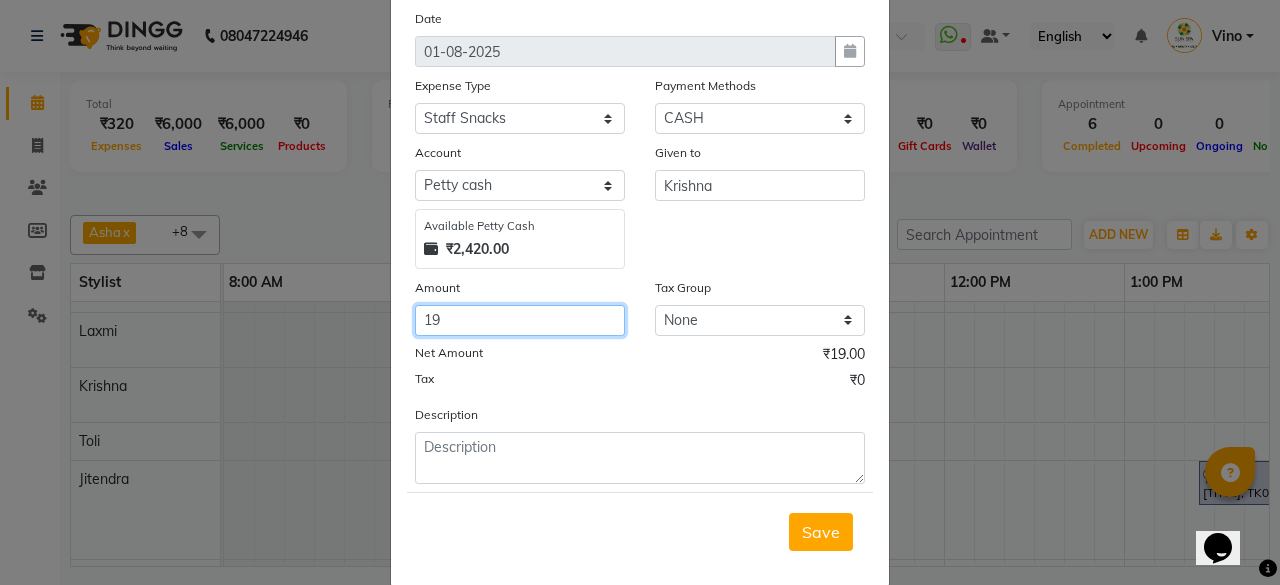 type on "1" 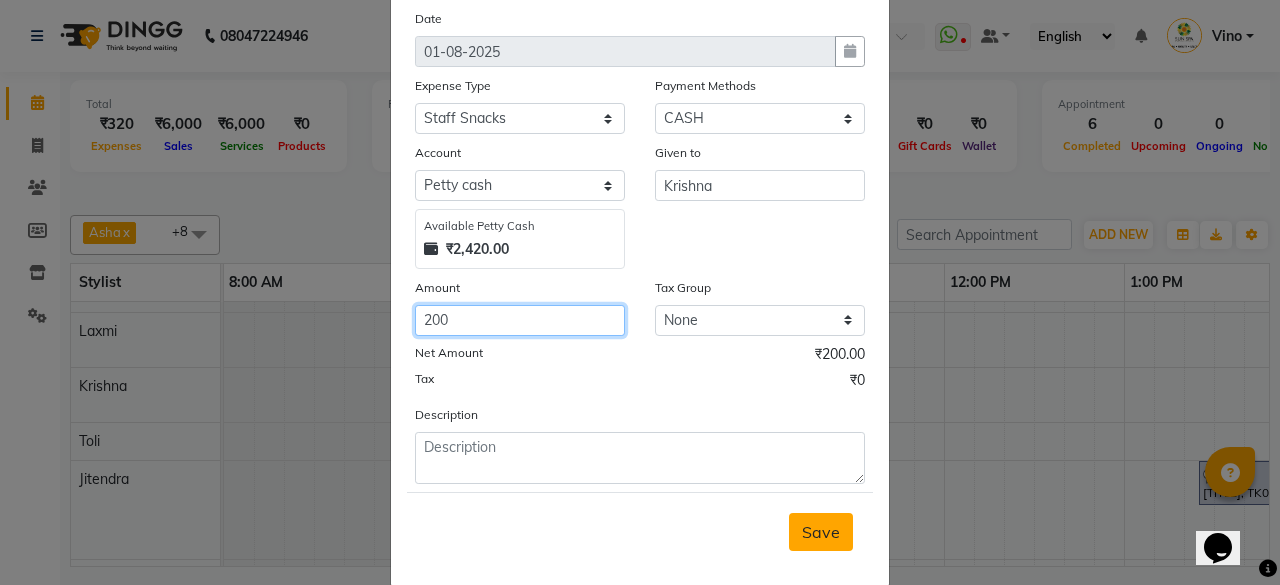 type on "200" 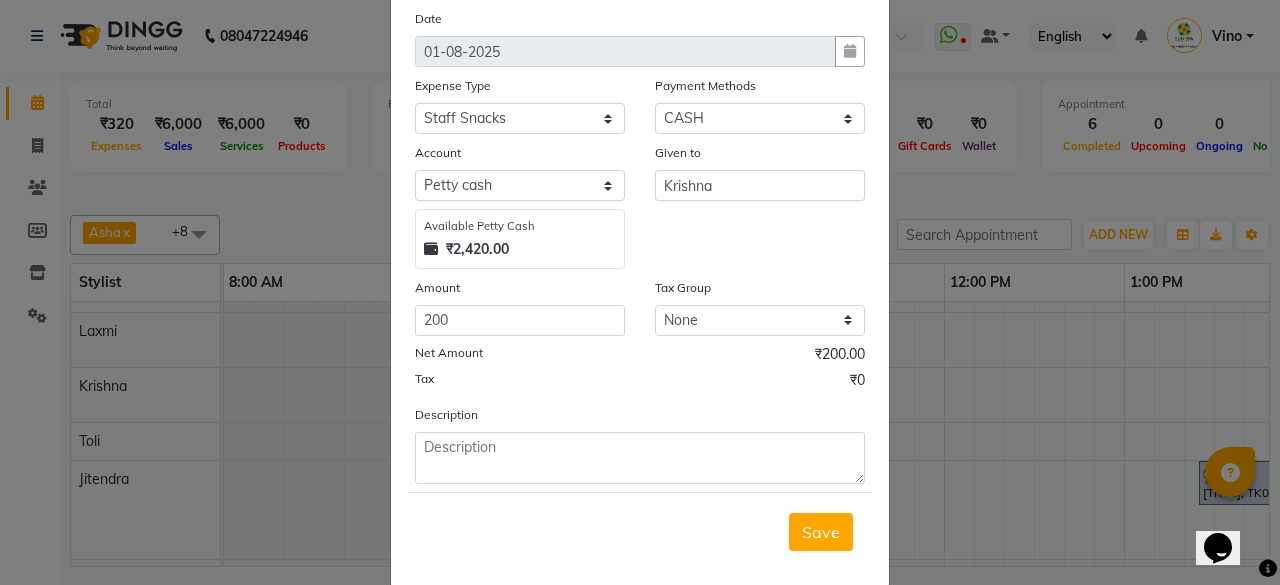 drag, startPoint x: 800, startPoint y: 526, endPoint x: 788, endPoint y: 517, distance: 15 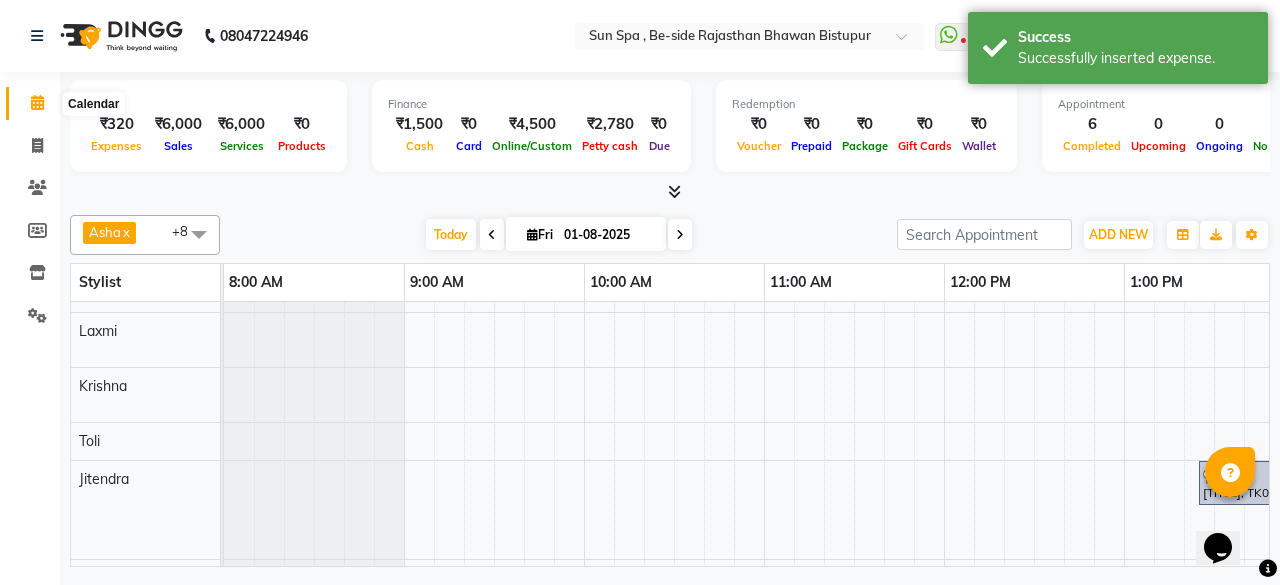 click 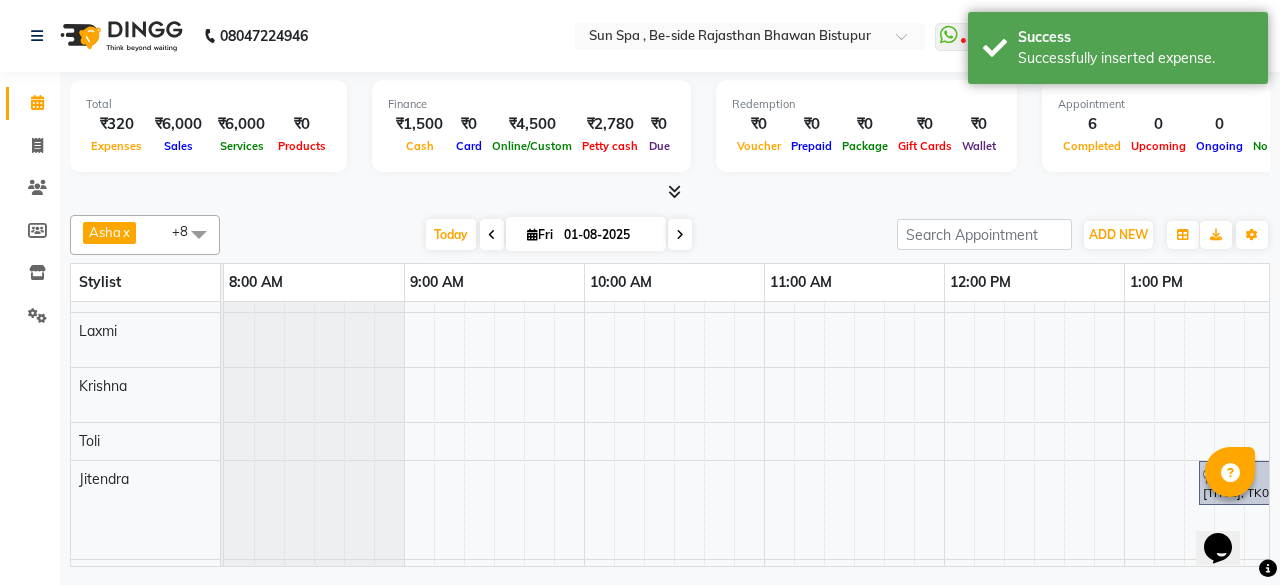 click 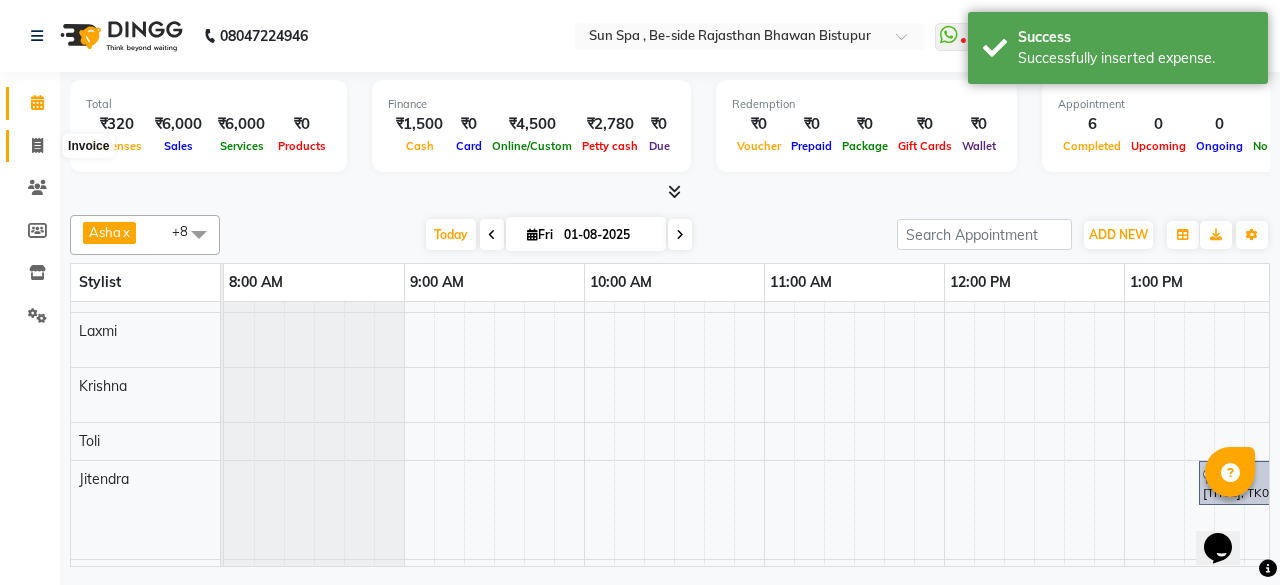 click 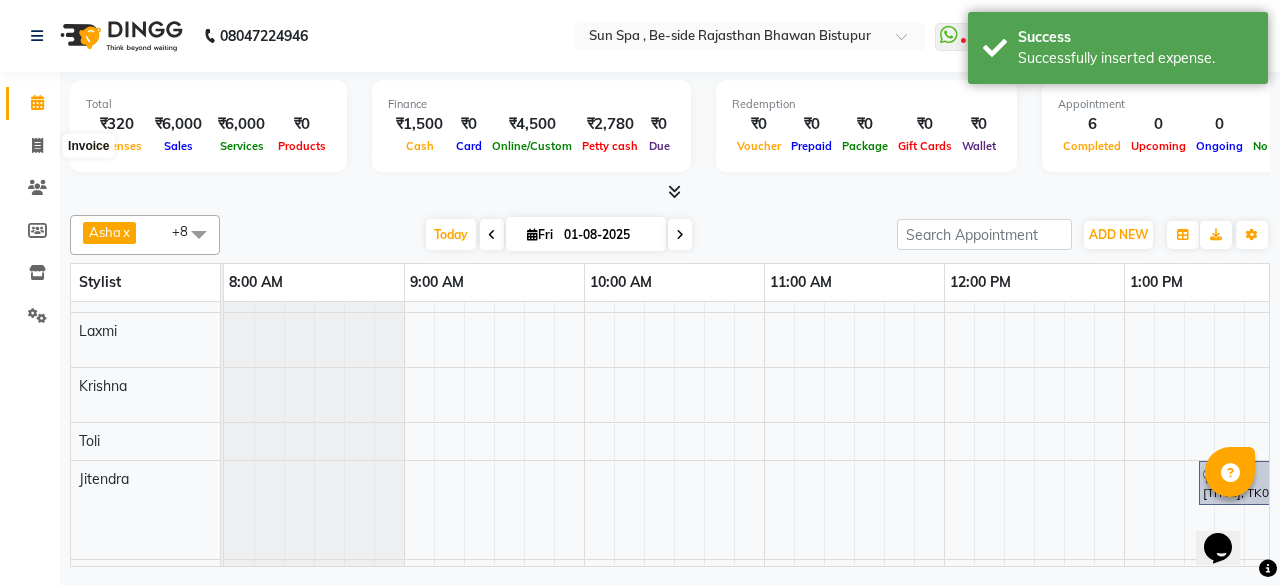 select on "service" 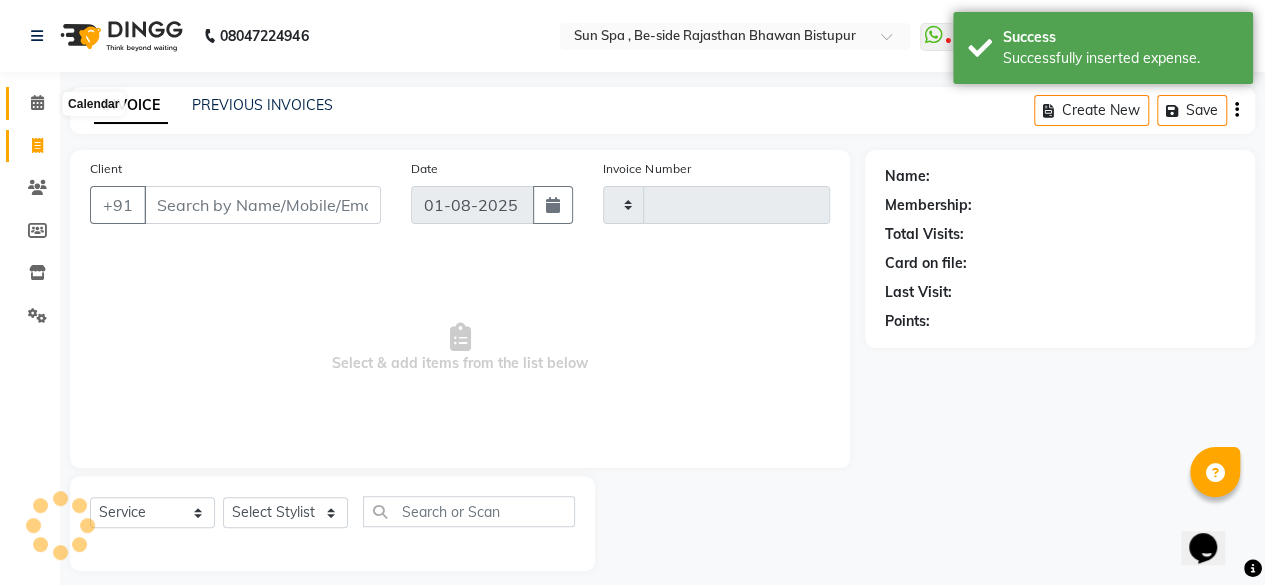 type on "0919" 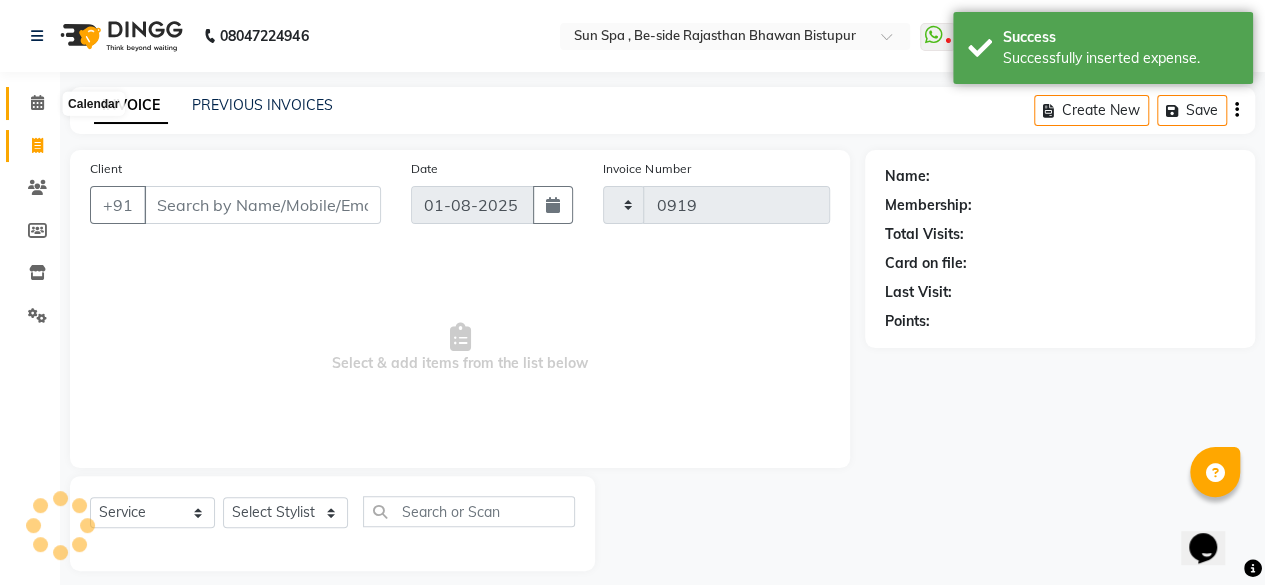 select on "5782" 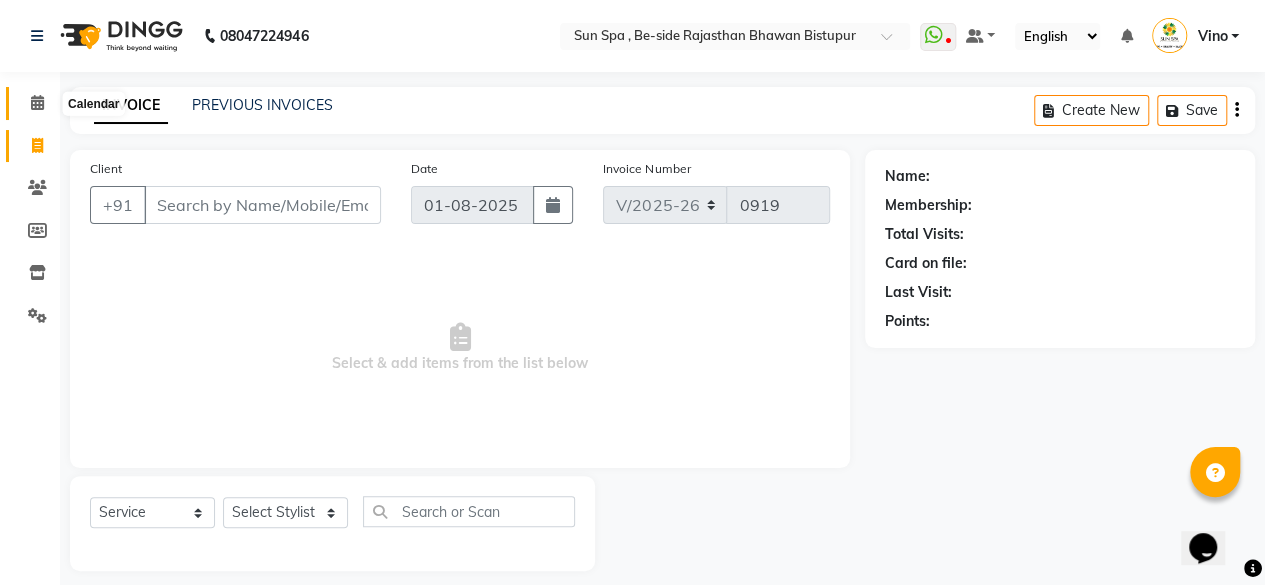 click 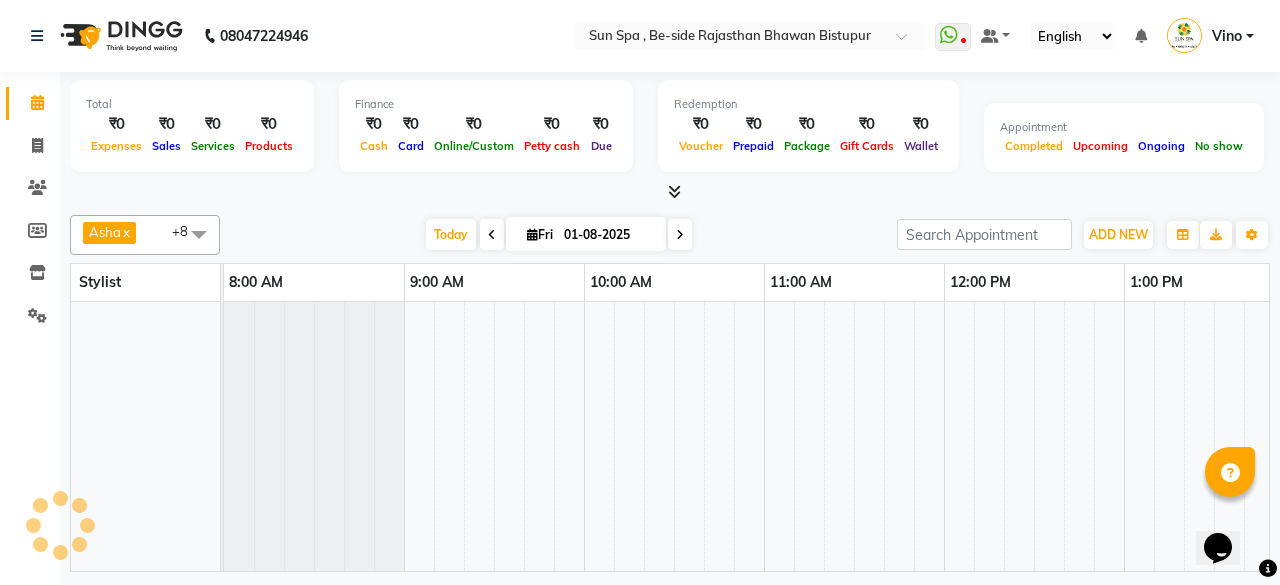 scroll, scrollTop: 0, scrollLeft: 1654, axis: horizontal 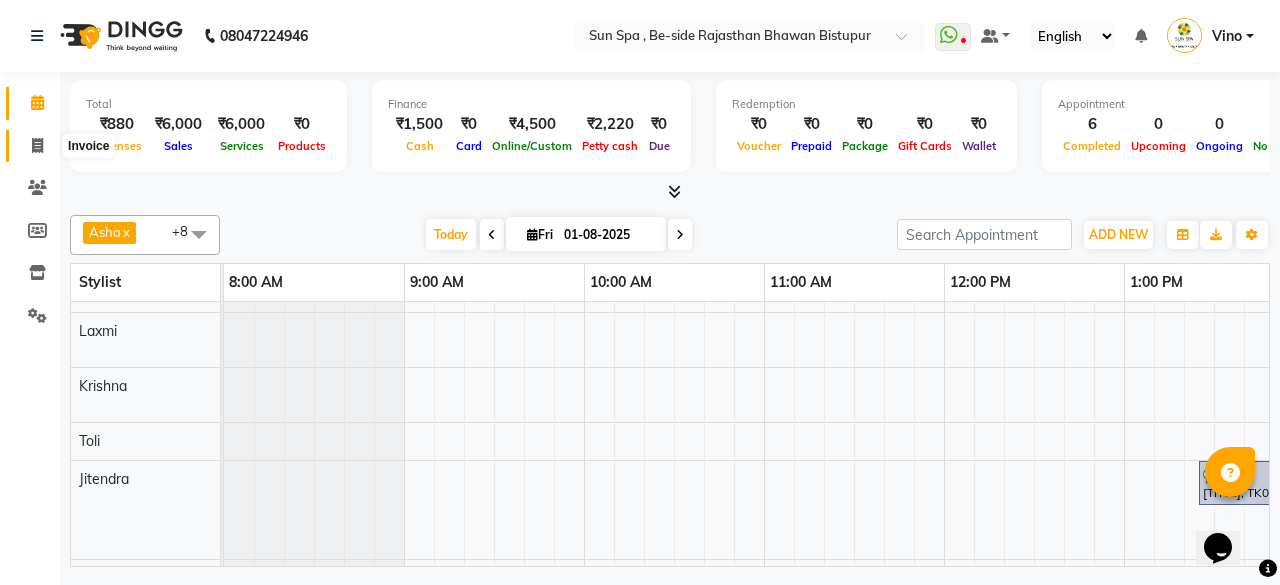 click 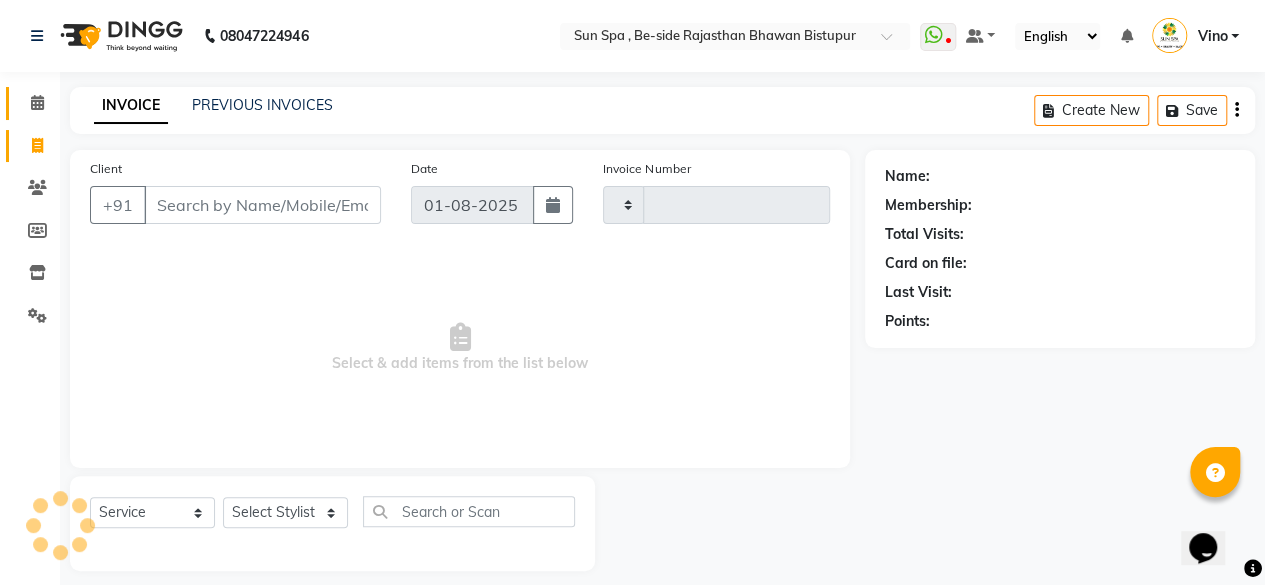 type on "0919" 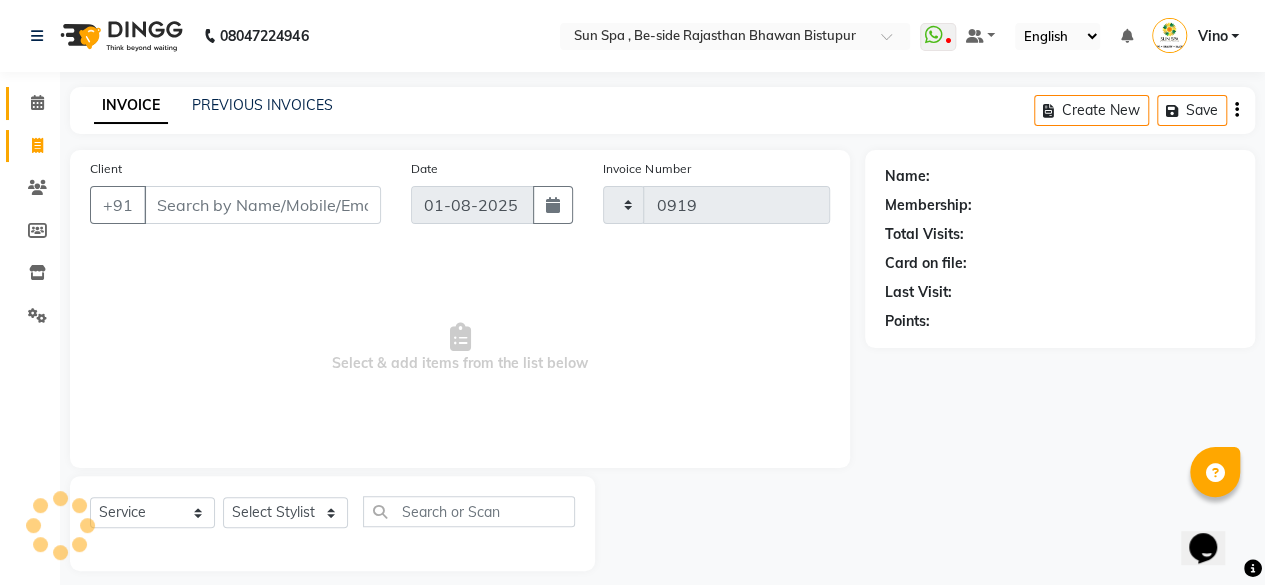 select on "5782" 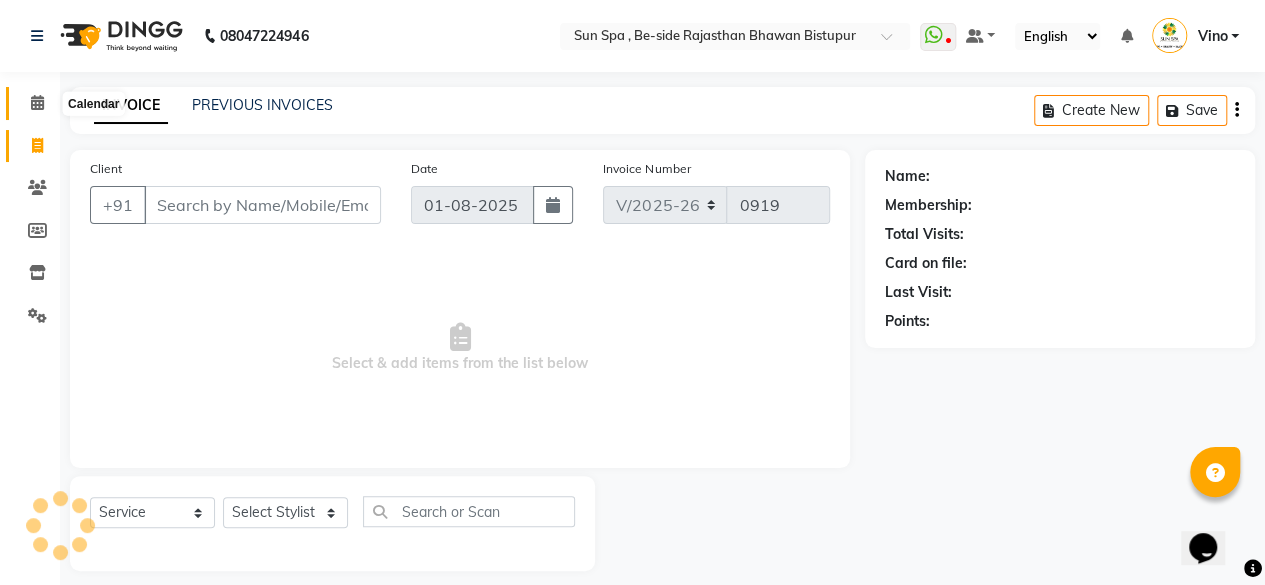 click 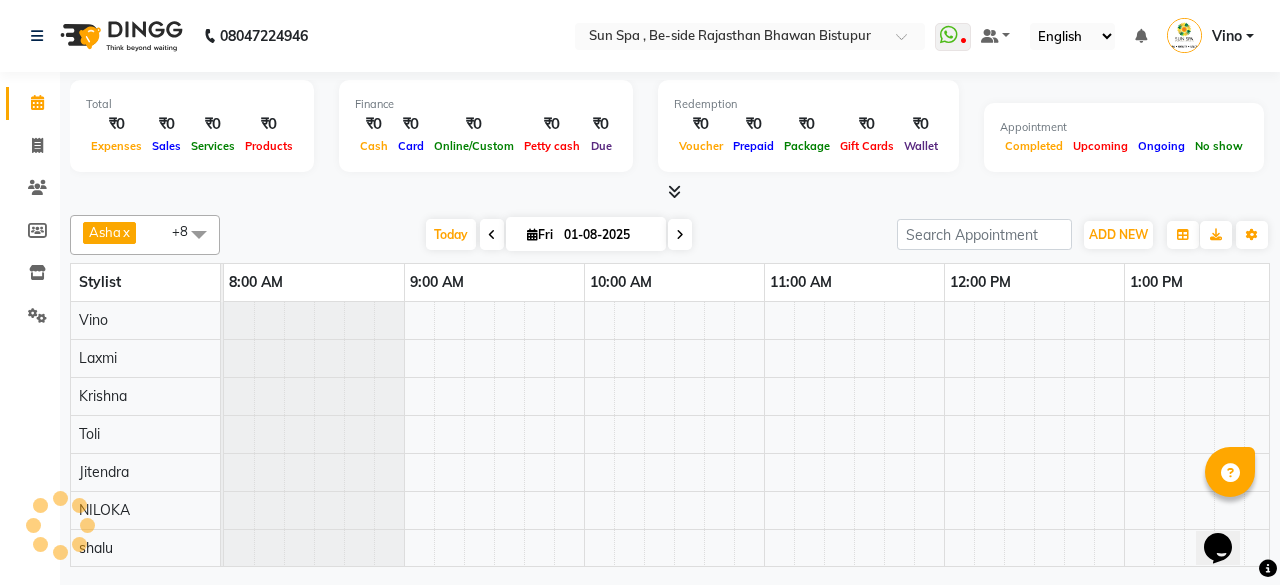 scroll, scrollTop: 0, scrollLeft: 1654, axis: horizontal 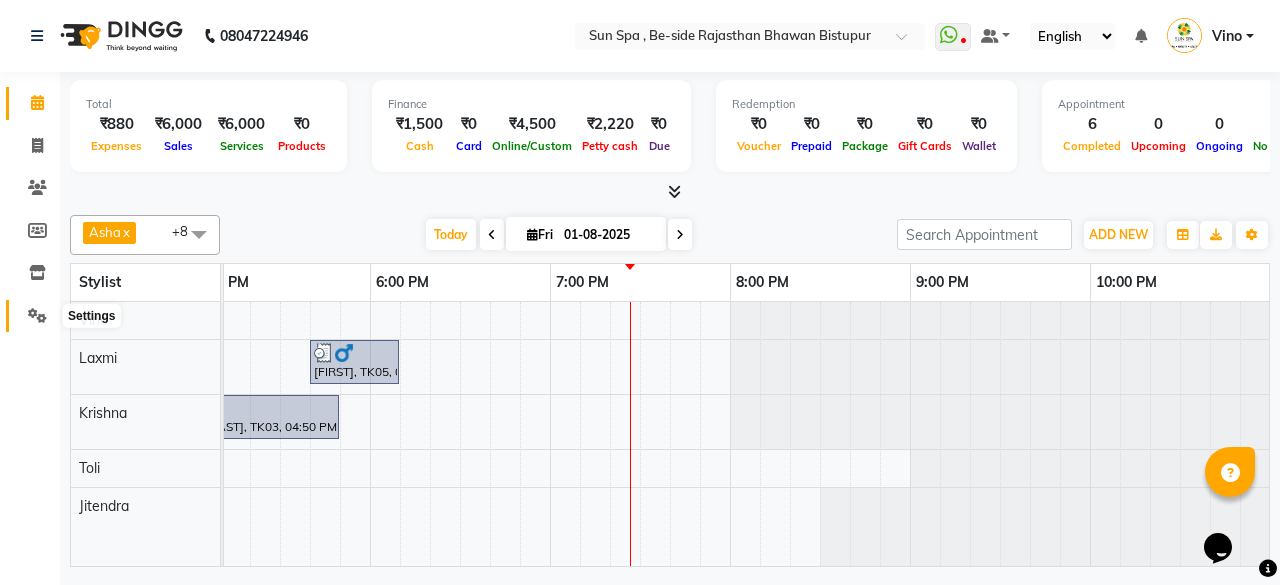 click 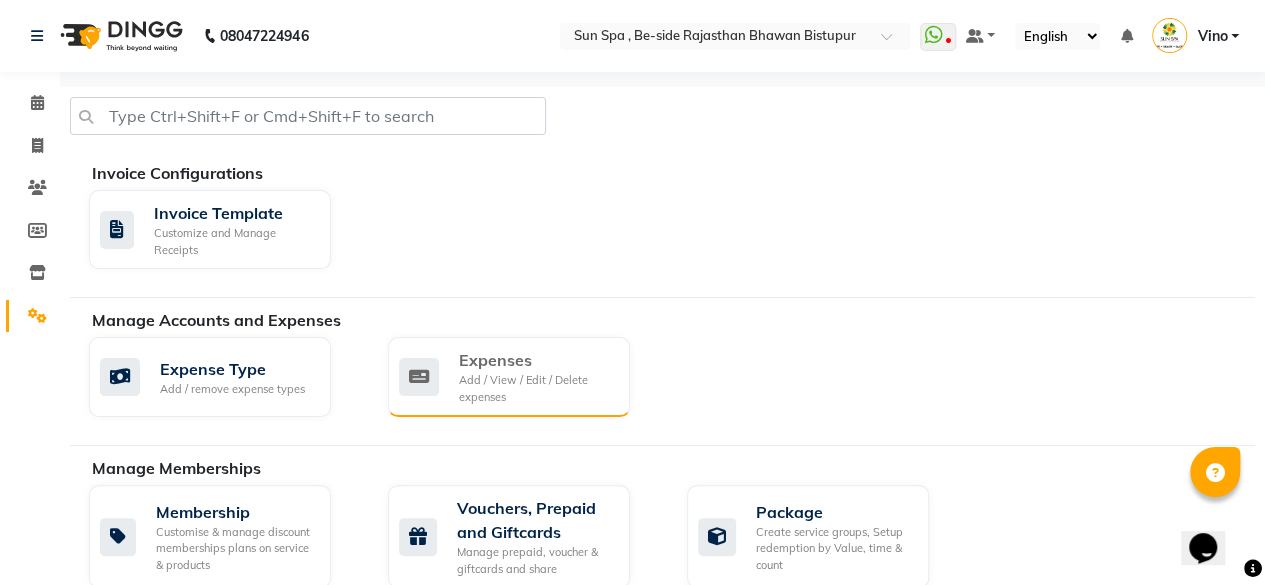 click on "Expenses" 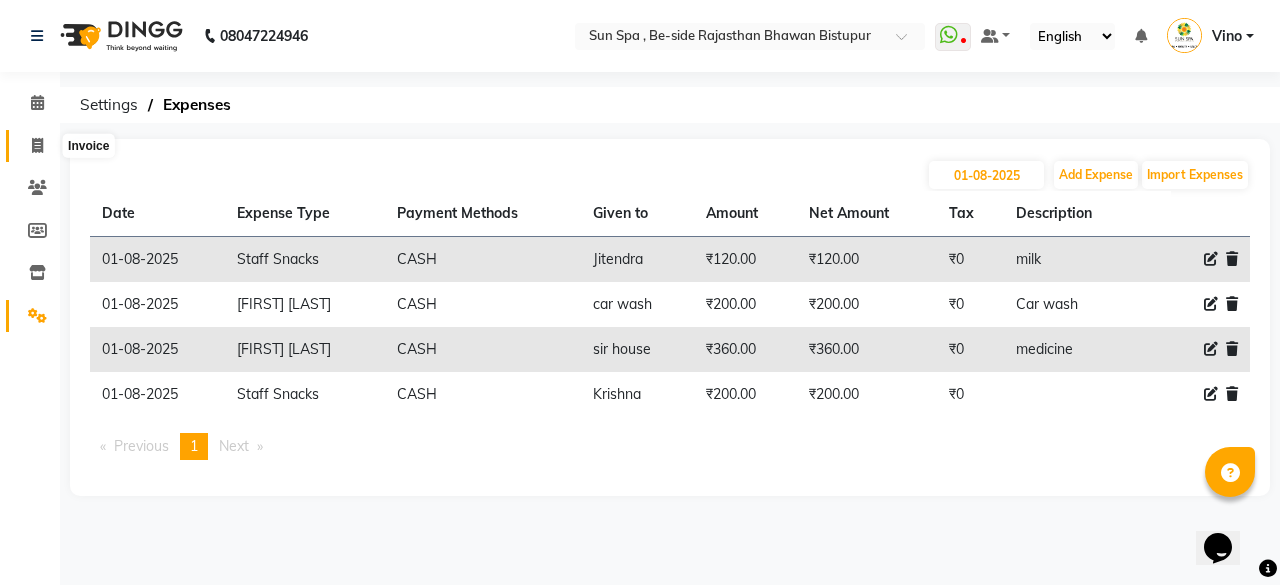 click 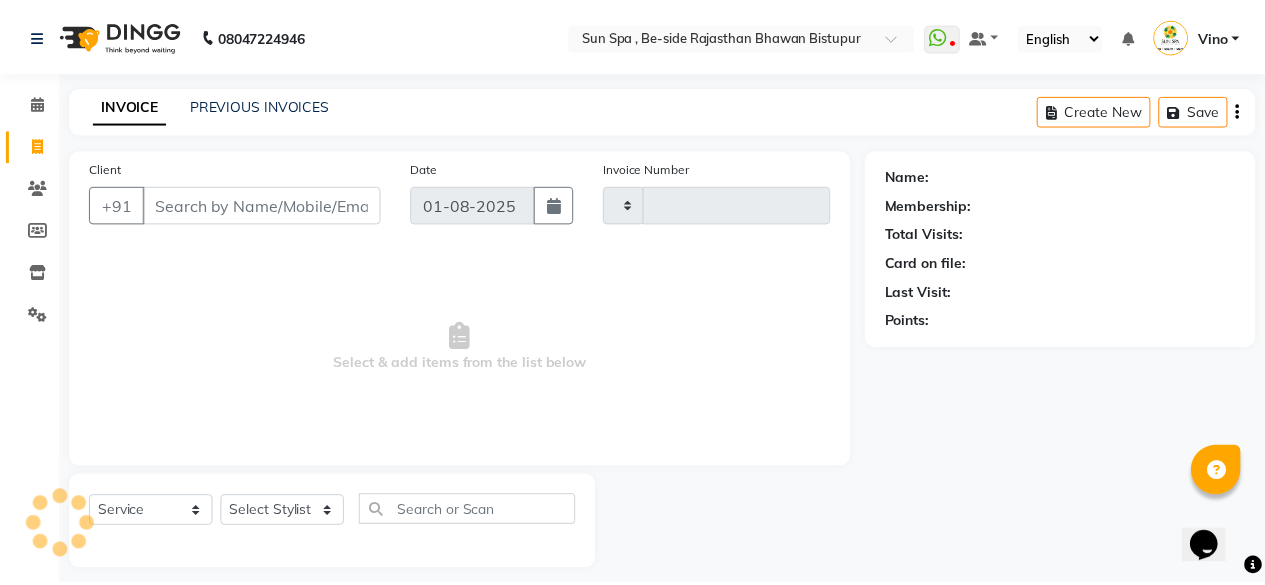 scroll, scrollTop: 15, scrollLeft: 0, axis: vertical 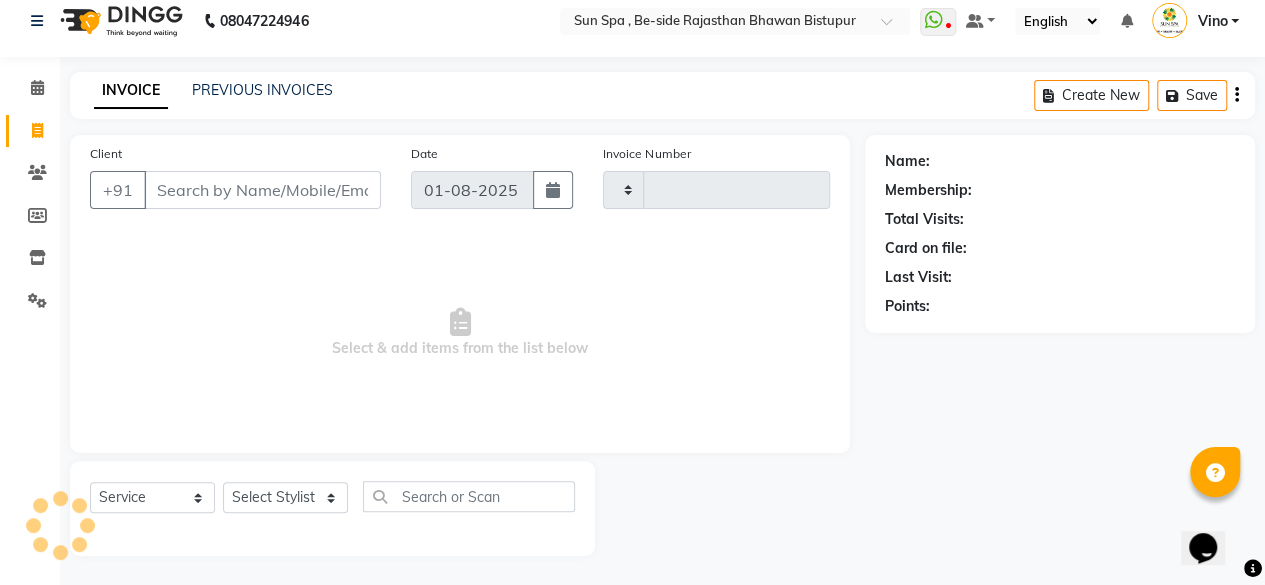 type on "0919" 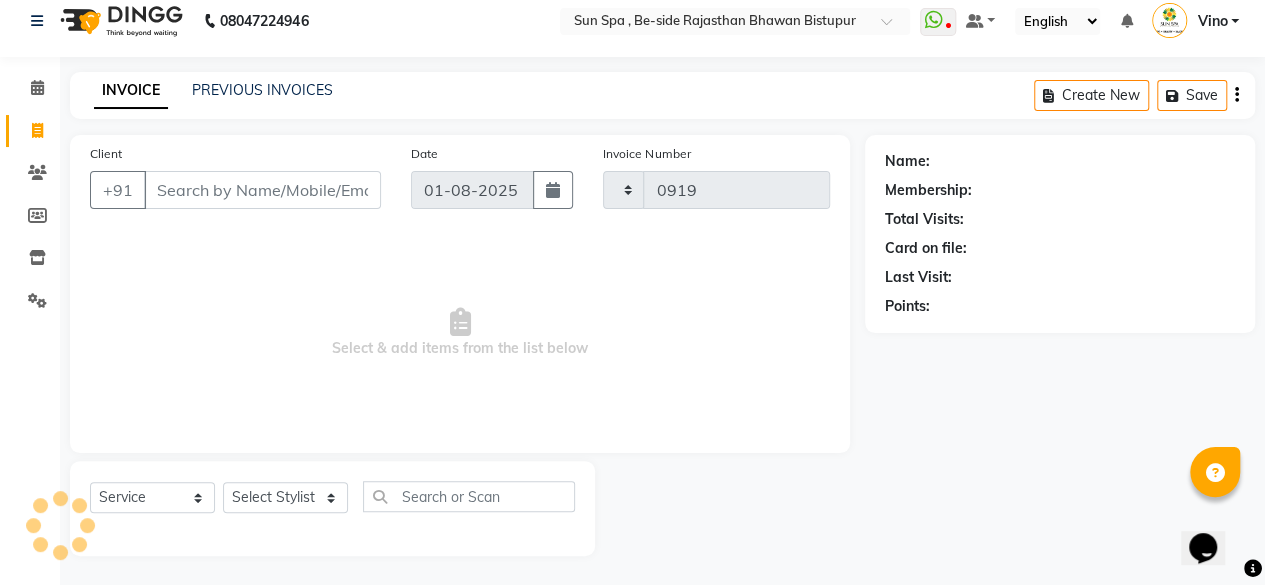 select on "5782" 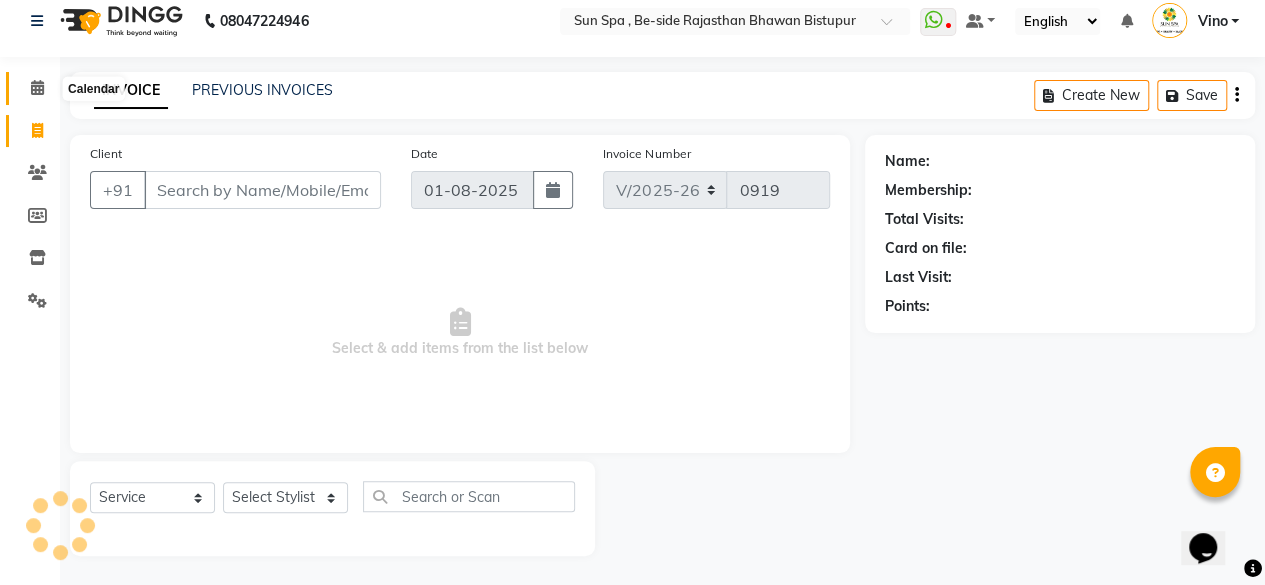 click 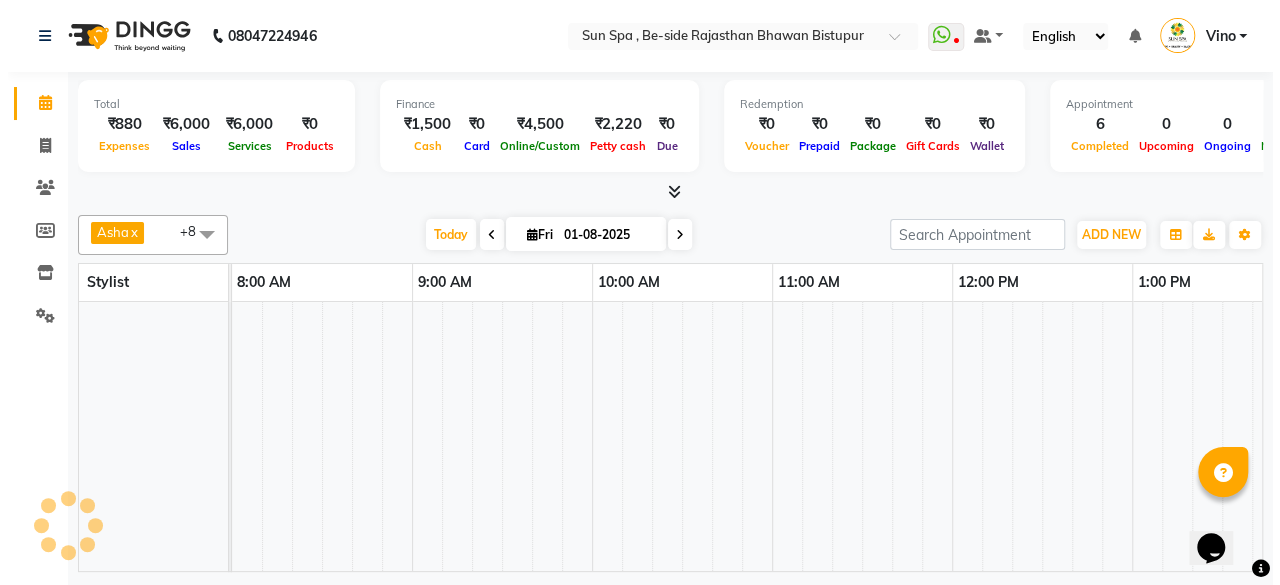 scroll, scrollTop: 0, scrollLeft: 0, axis: both 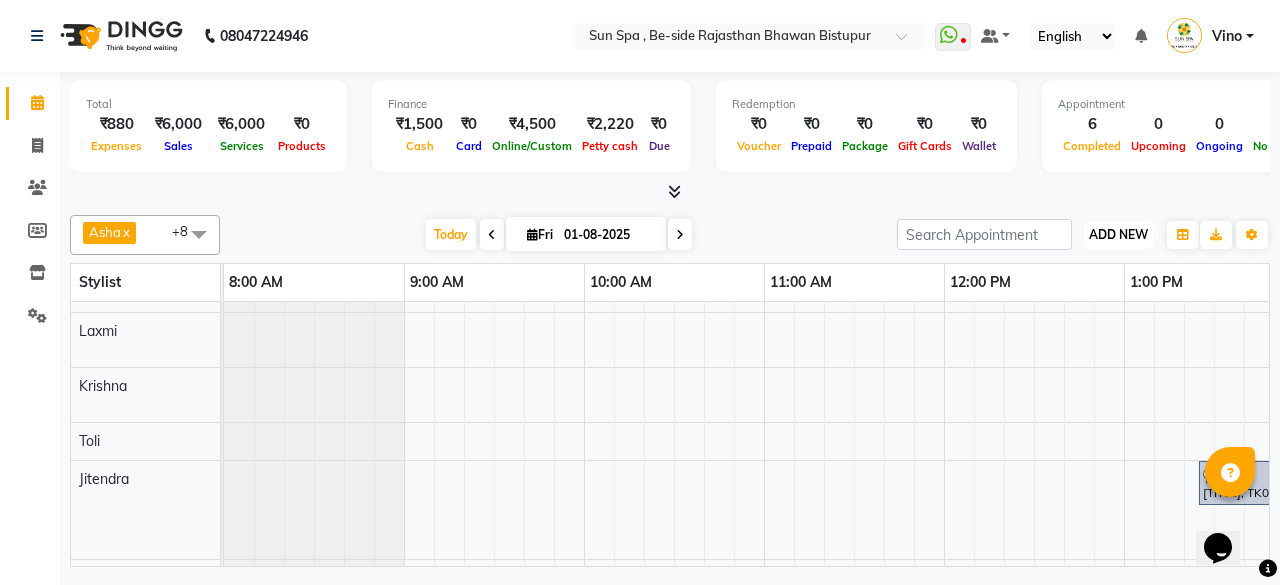 click on "ADD NEW Toggle Dropdown" at bounding box center (1118, 235) 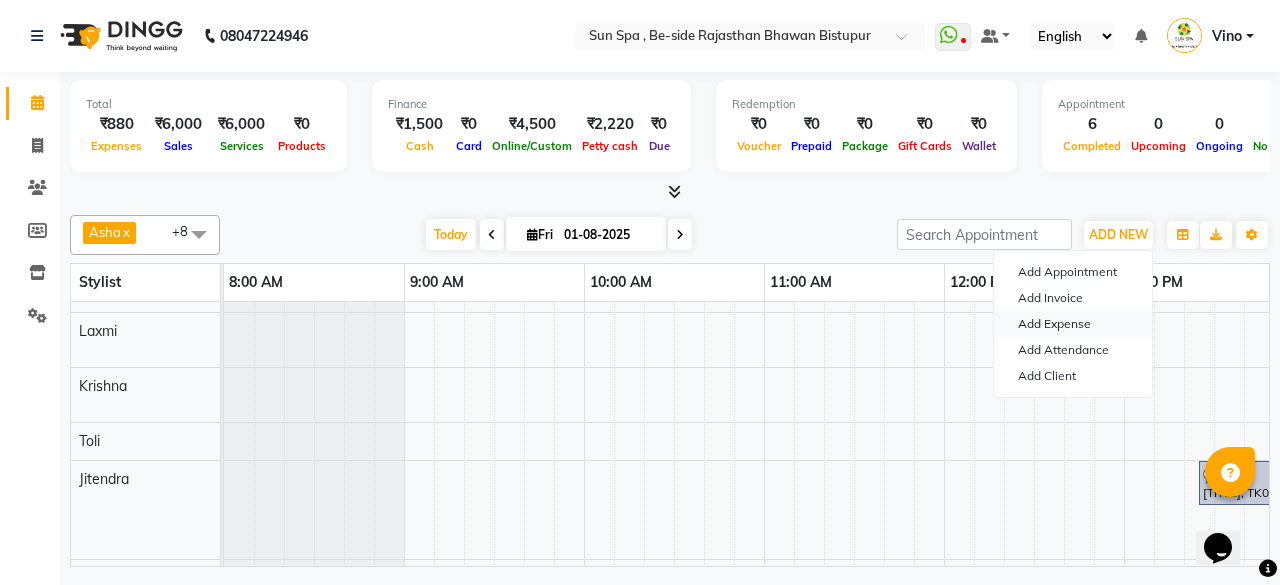 click on "Add Expense" at bounding box center [1073, 324] 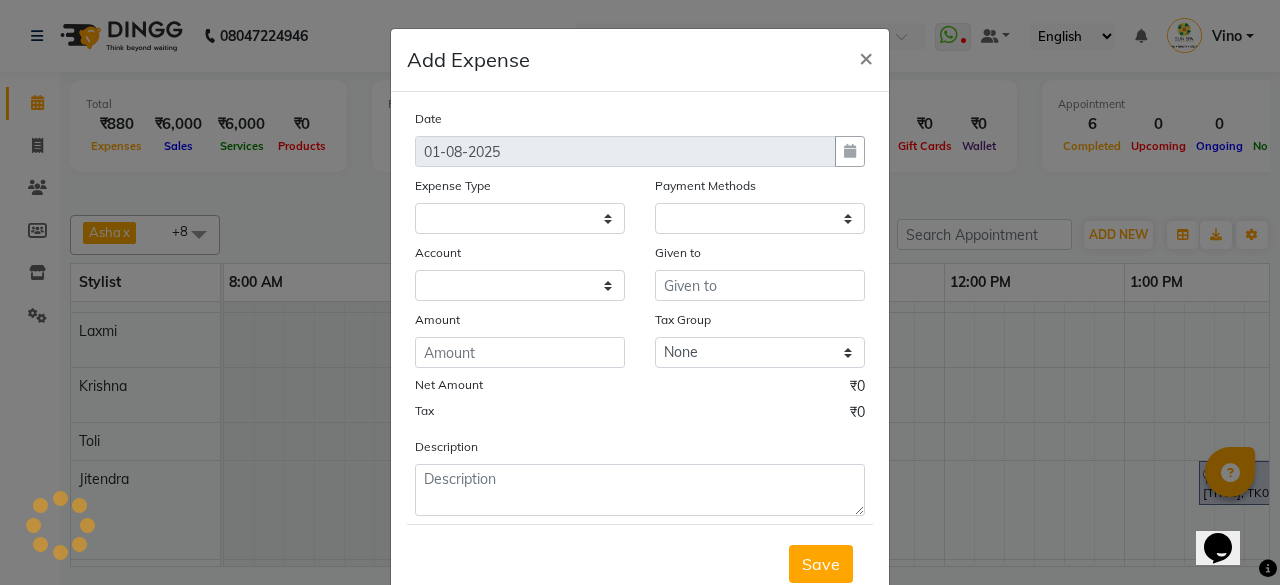 select 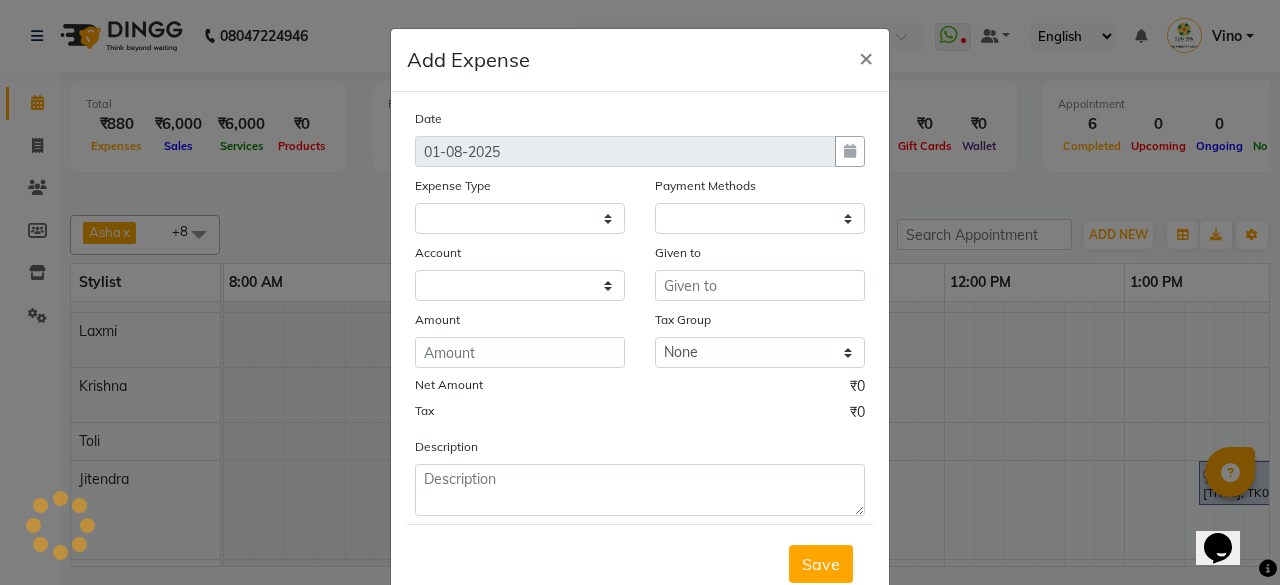 select on "1" 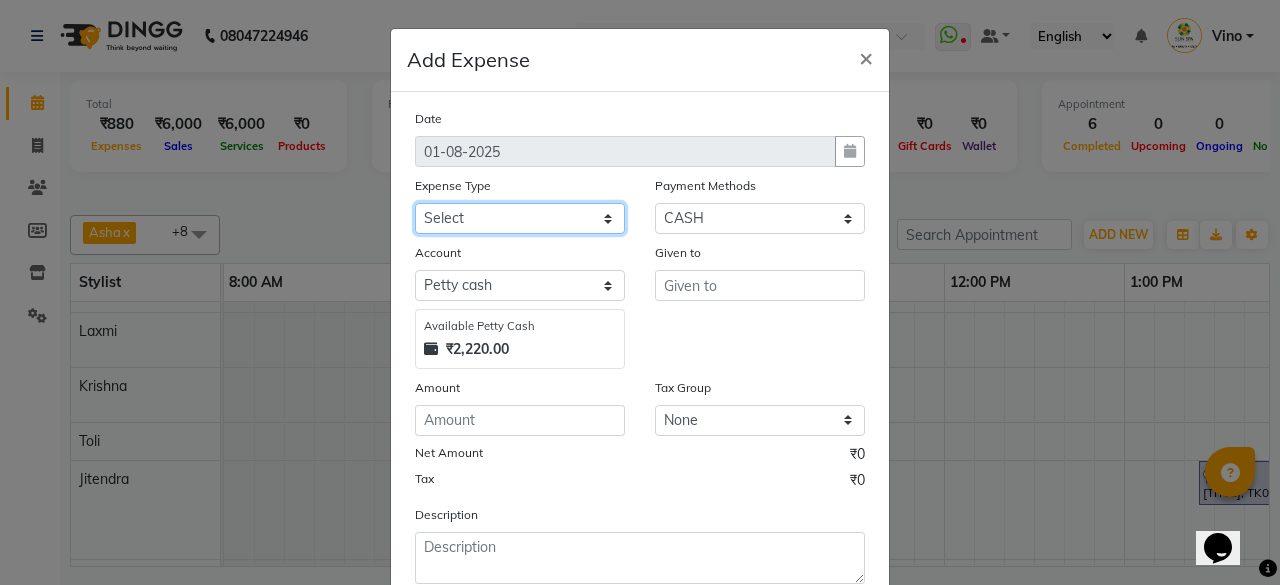 click on "Select Advance Salary Bank charges Car maintenance Cash transfer to bank Cash transfer to hub Client Snacks Events Expance Fuel Incentive JUSTDAIL Loan Repayment Maintenance Marketing Miscellaneous [FIRST] [LAST] Other Pantry Product Room Rent staff Salary Shop Rent Staff Snacks Tax Tea & Refreshment Utilities" 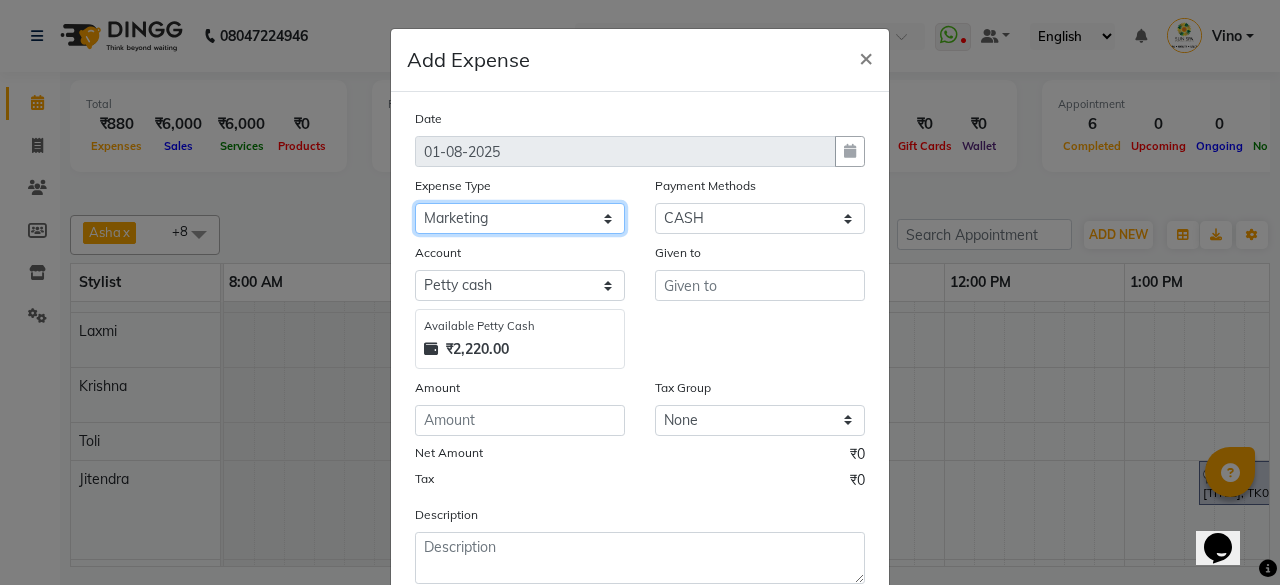 click on "Select Advance Salary Bank charges Car maintenance Cash transfer to bank Cash transfer to hub Client Snacks Events Expance Fuel Incentive JUSTDAIL Loan Repayment Maintenance Marketing Miscellaneous [FIRST] [LAST] Other Pantry Product Room Rent staff Salary Shop Rent Staff Snacks Tax Tea & Refreshment Utilities" 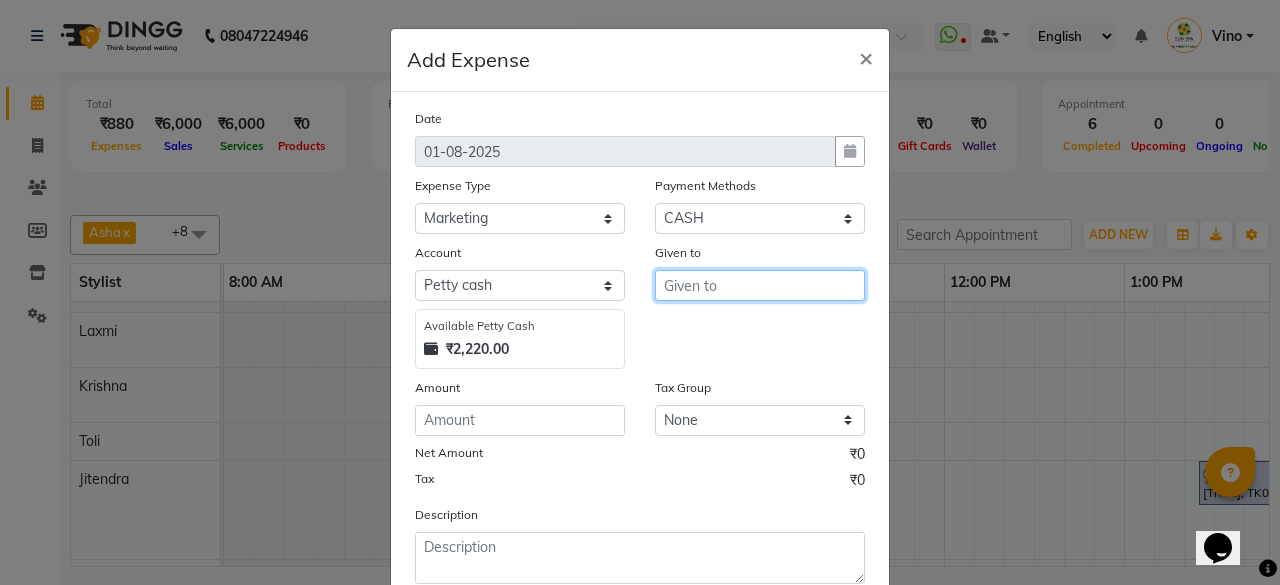 click at bounding box center (760, 285) 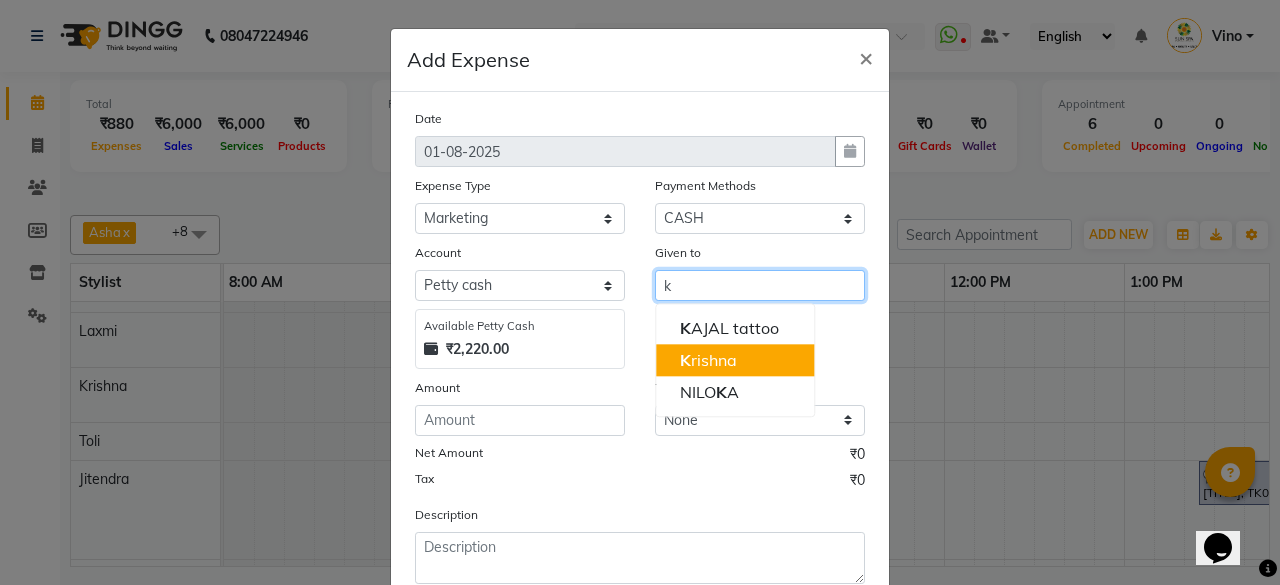 click on "[FIRST]" at bounding box center [735, 360] 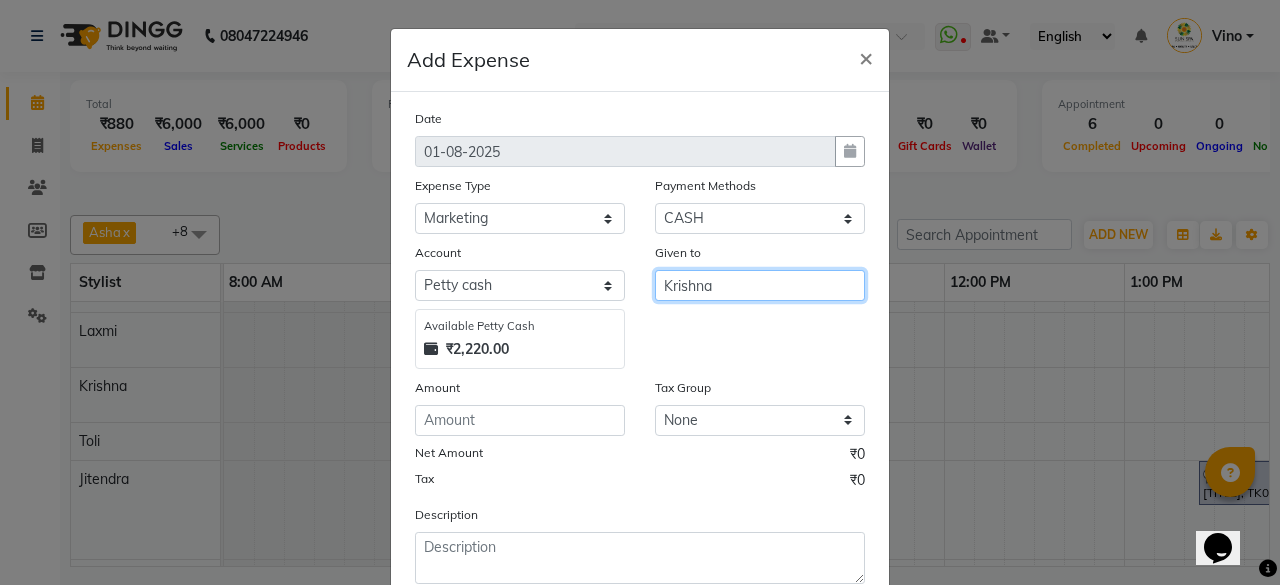 type on "Krishna" 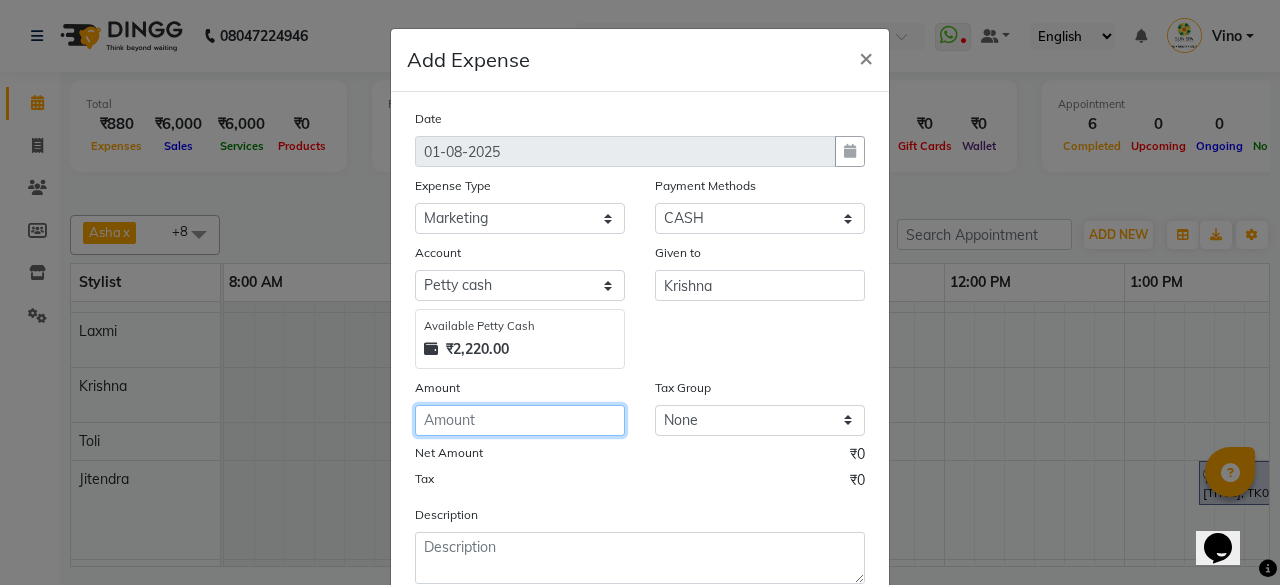 click 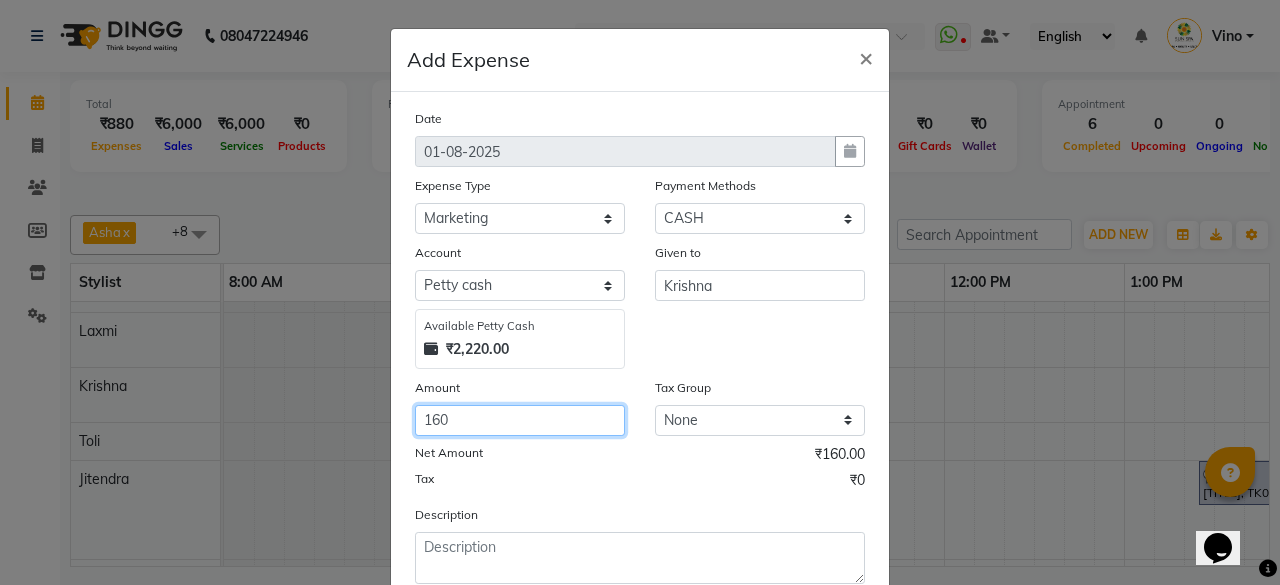 type on "160" 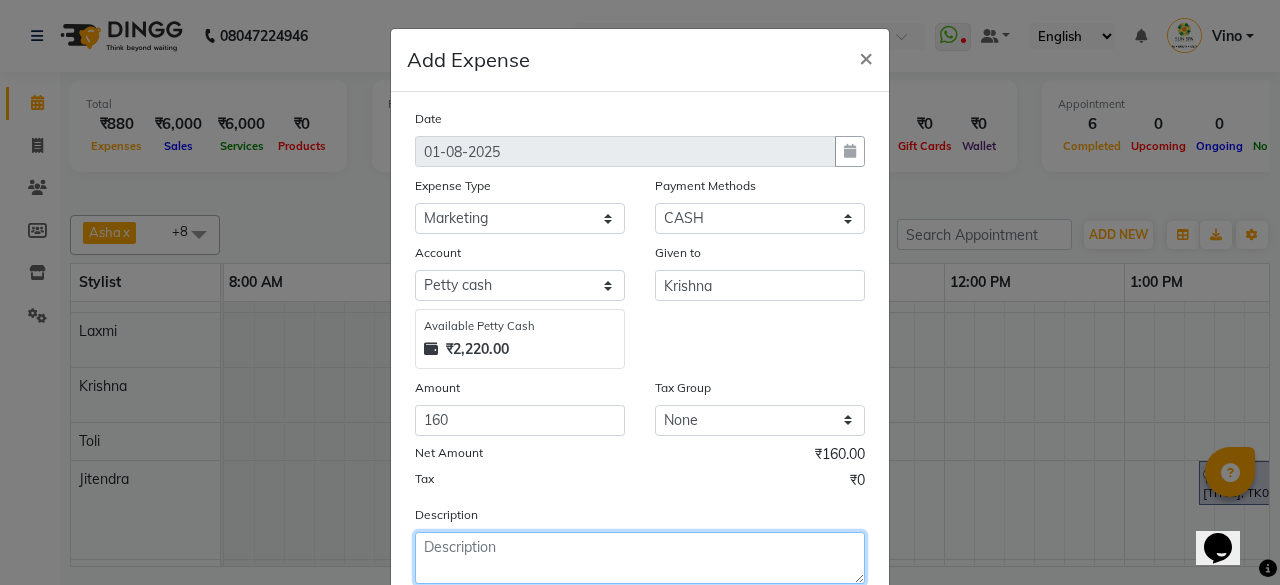 click 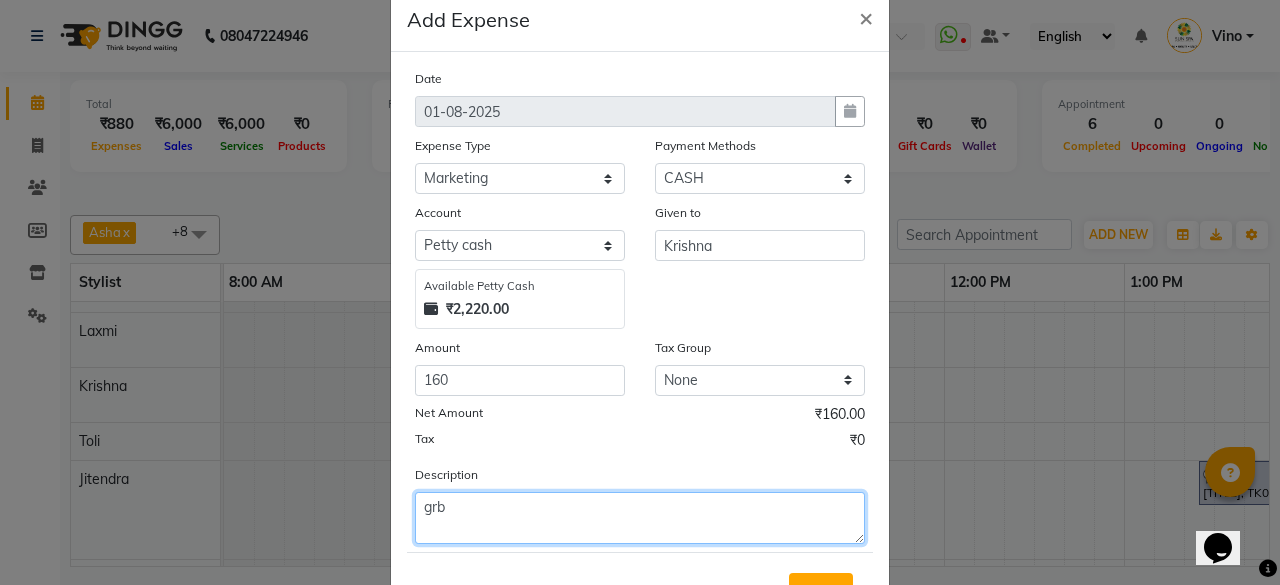scroll, scrollTop: 100, scrollLeft: 0, axis: vertical 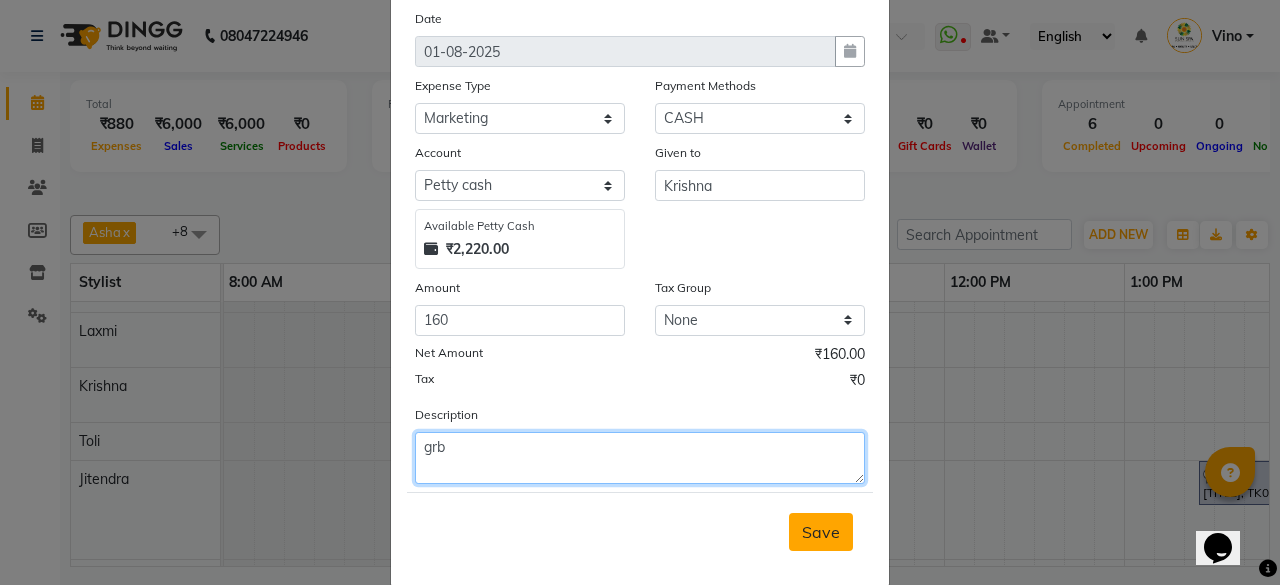 type on "grb" 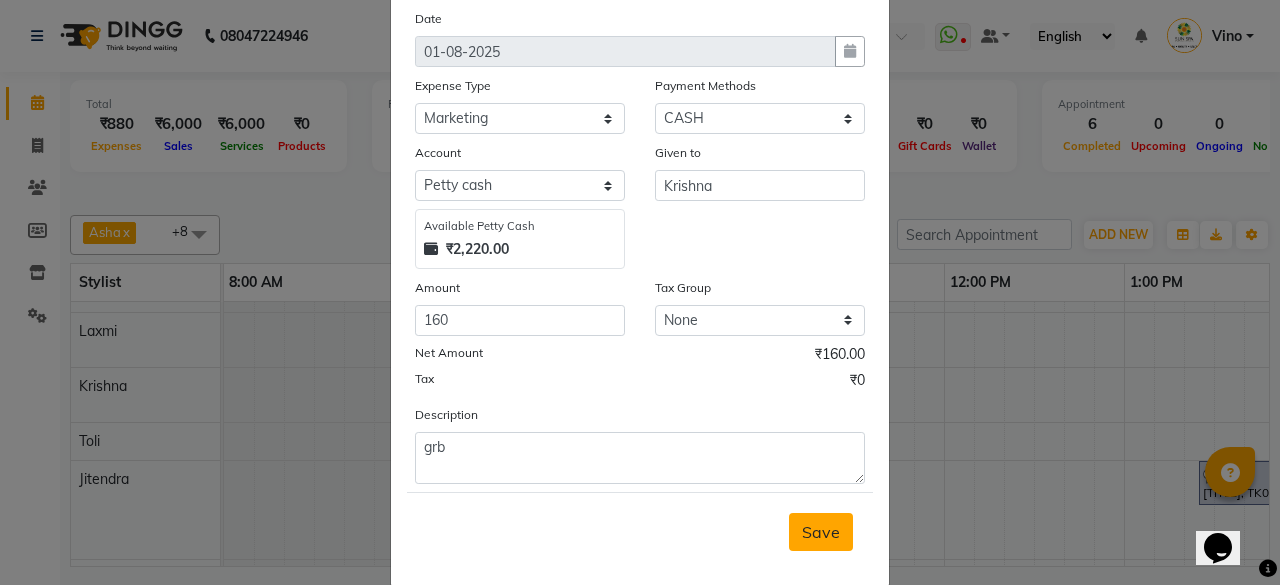 click on "Save" at bounding box center [821, 532] 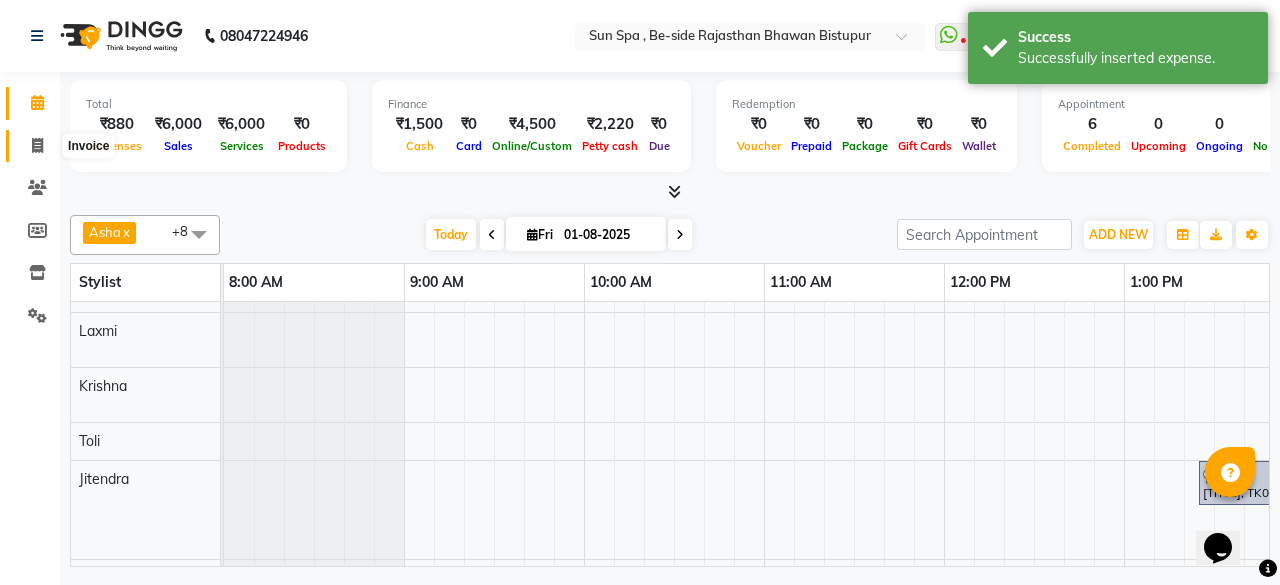 click 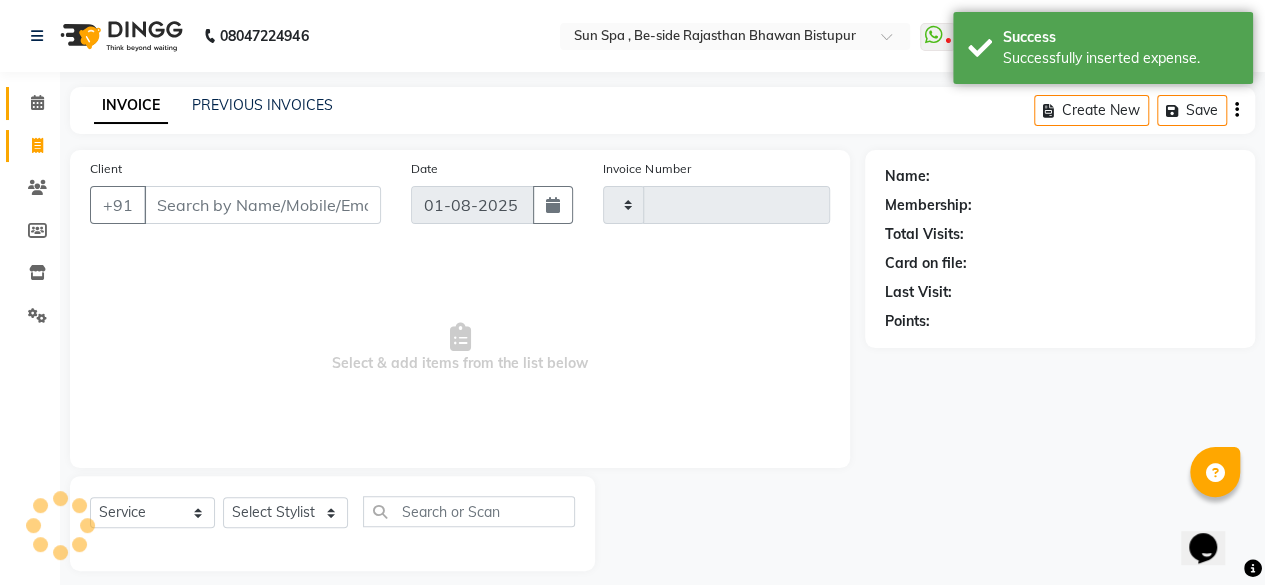 type on "0919" 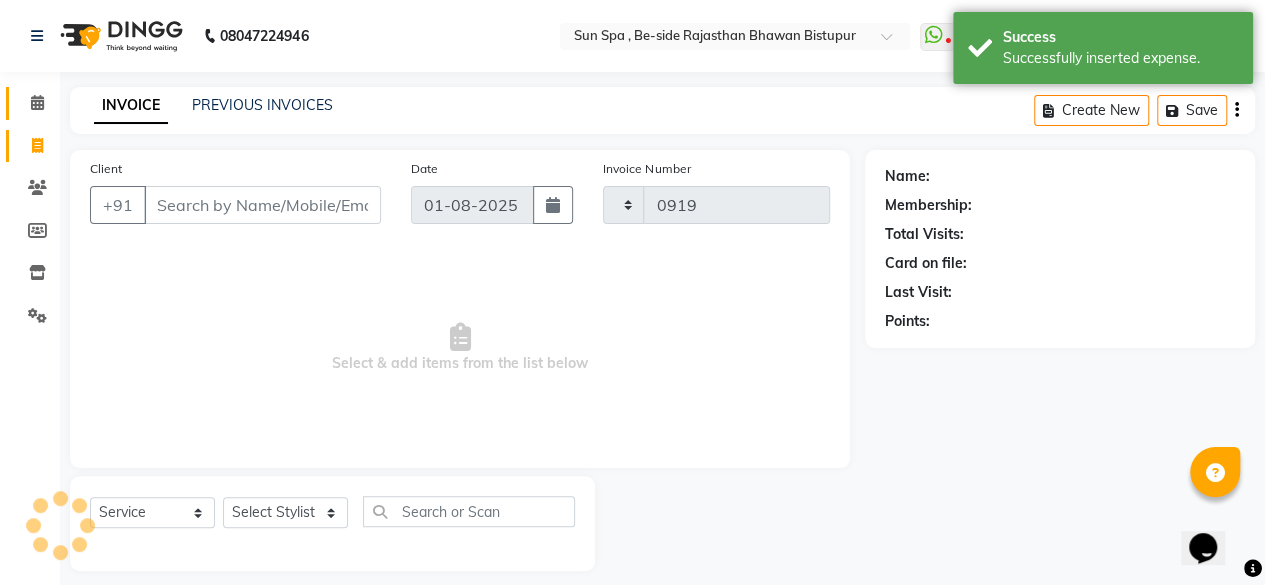 select on "5782" 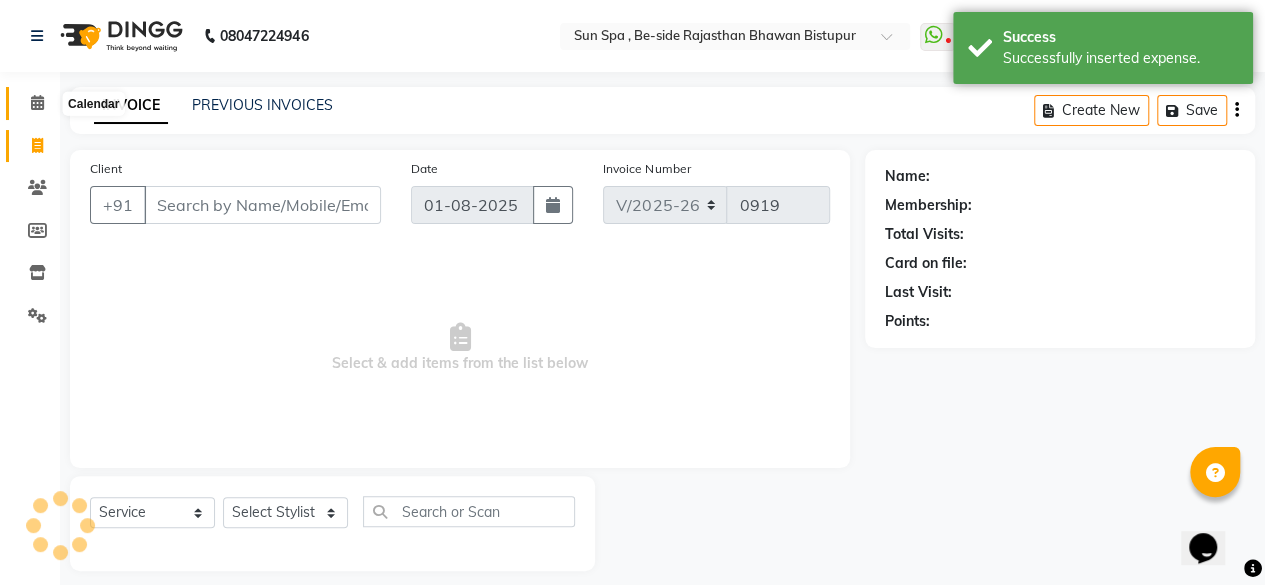 click 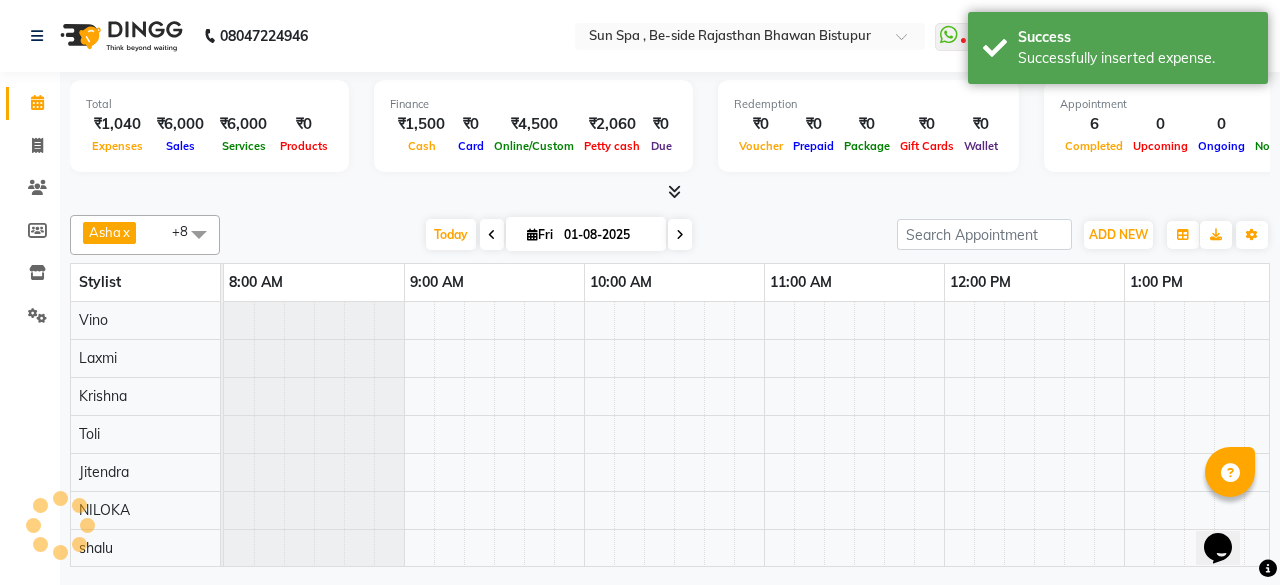 scroll, scrollTop: 0, scrollLeft: 0, axis: both 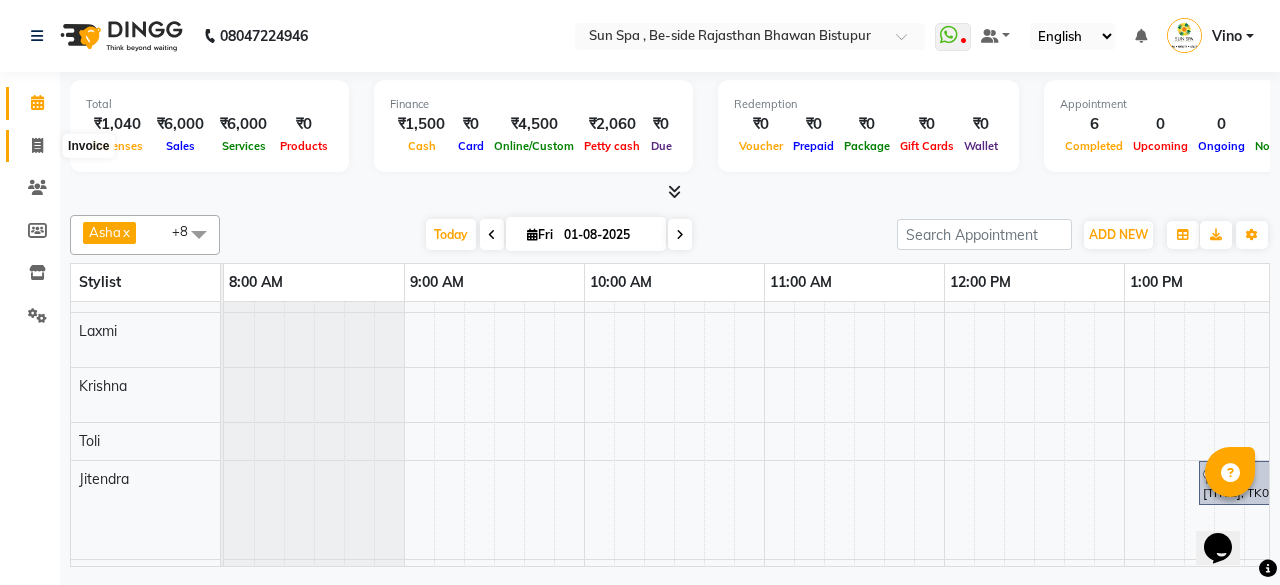 click 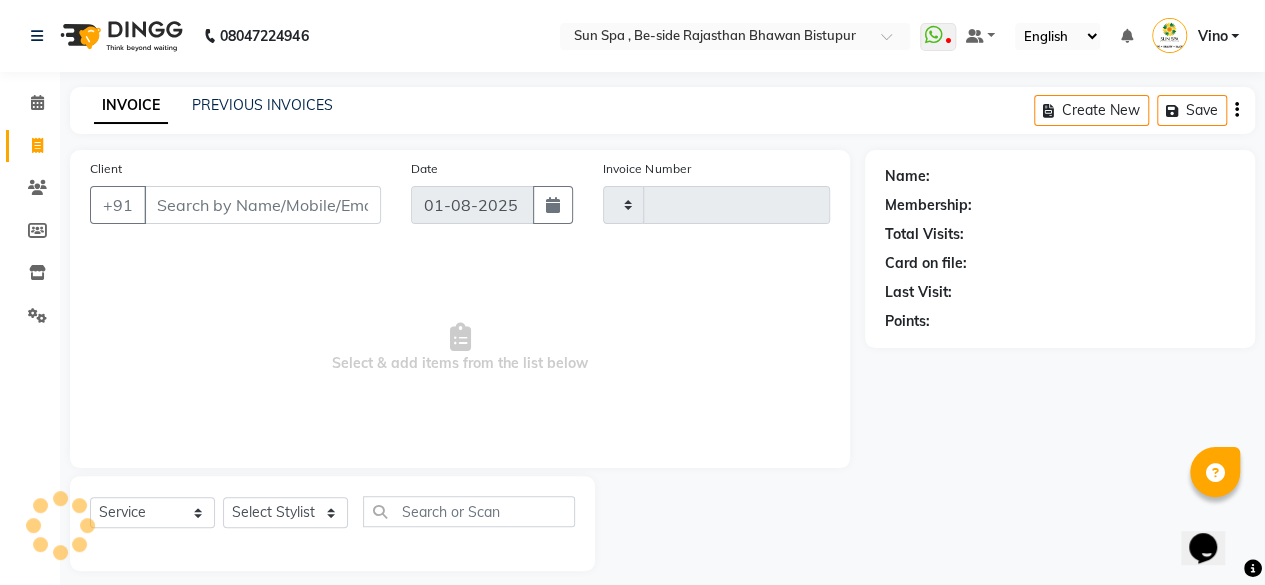 type on "0919" 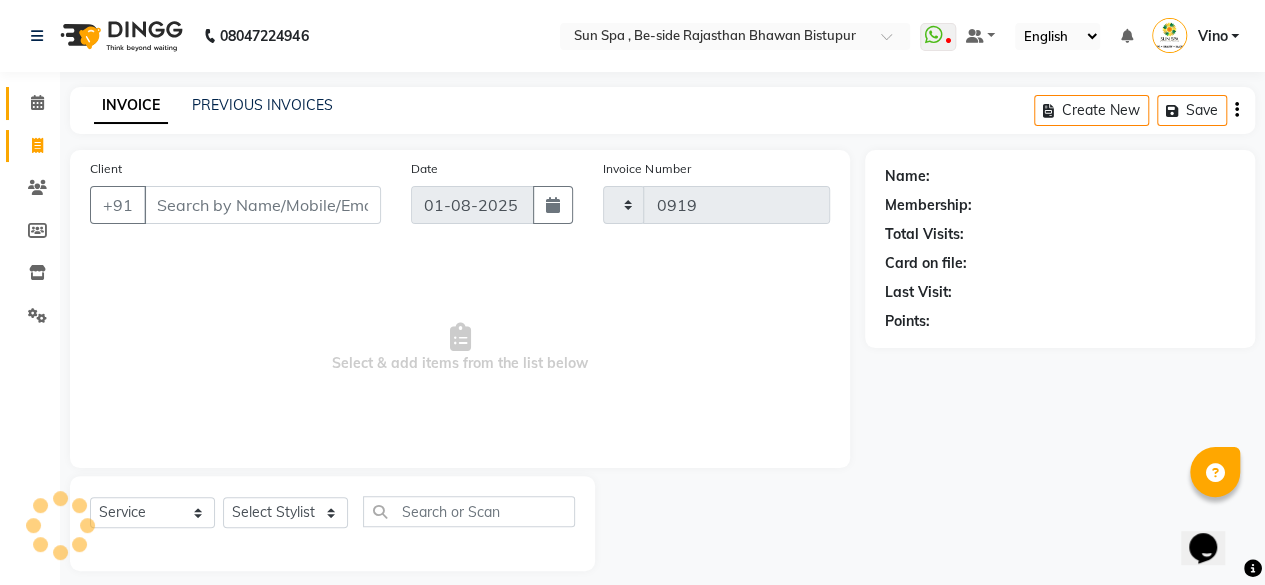 select on "5782" 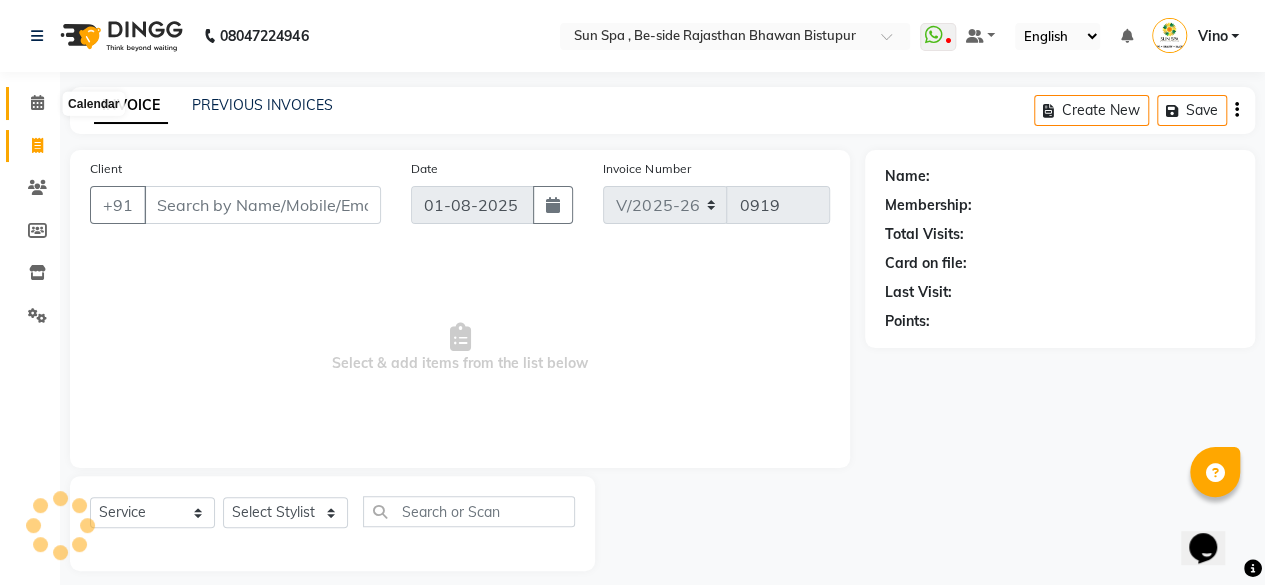 click 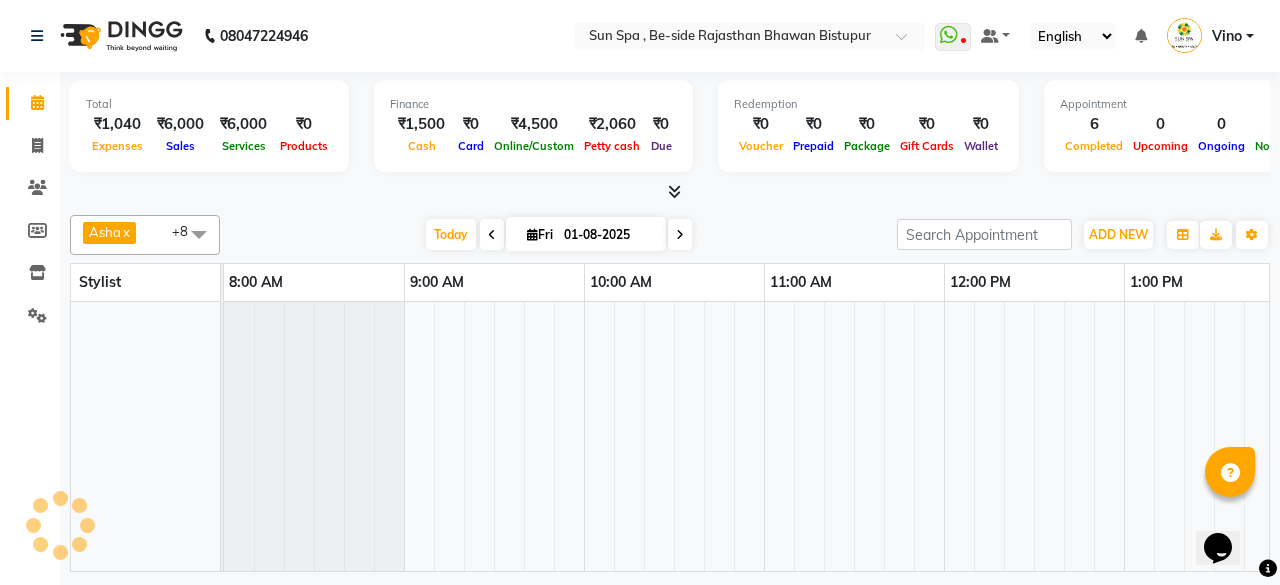 scroll, scrollTop: 0, scrollLeft: 0, axis: both 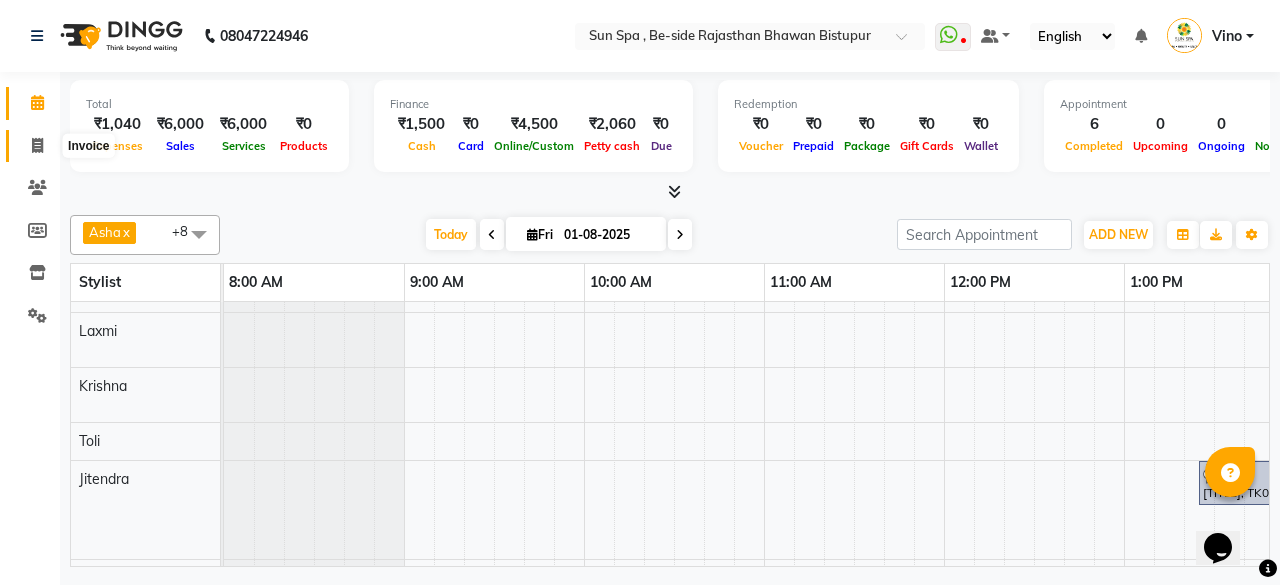 click 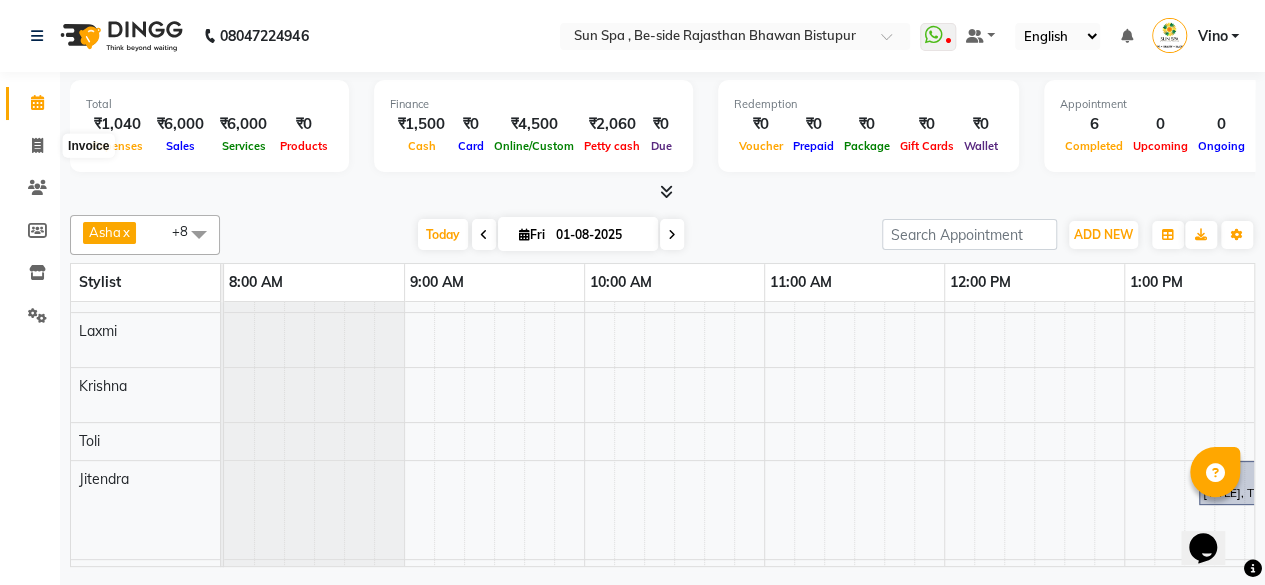 select on "5782" 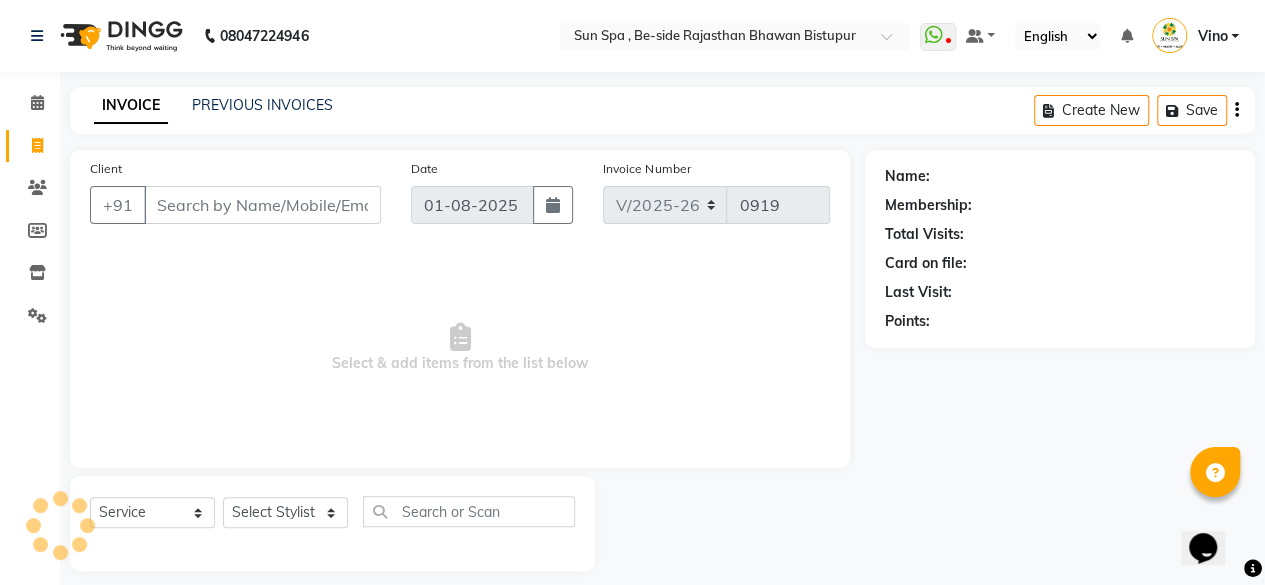 click on "Client" at bounding box center [262, 205] 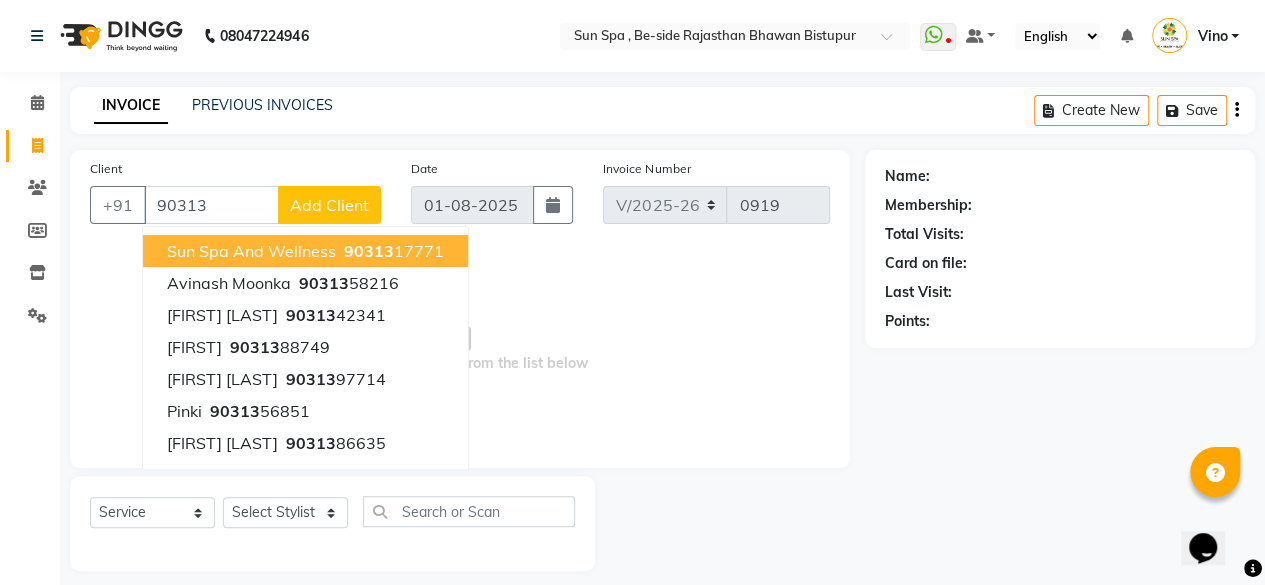 click on "sun spa and wellness" at bounding box center [251, 251] 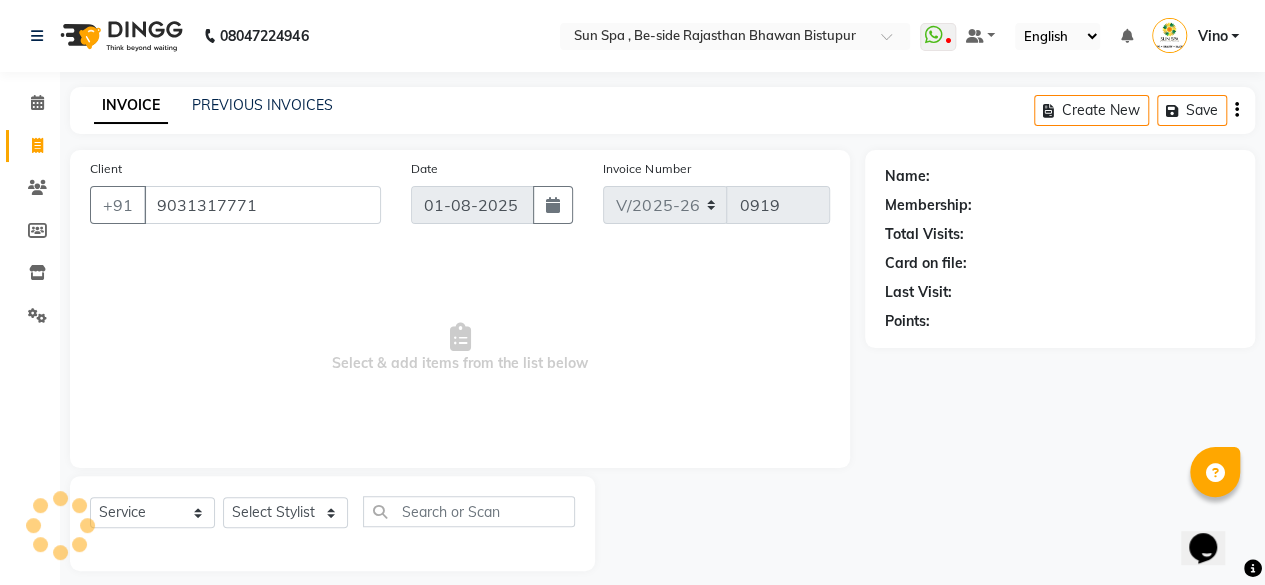 type on "9031317771" 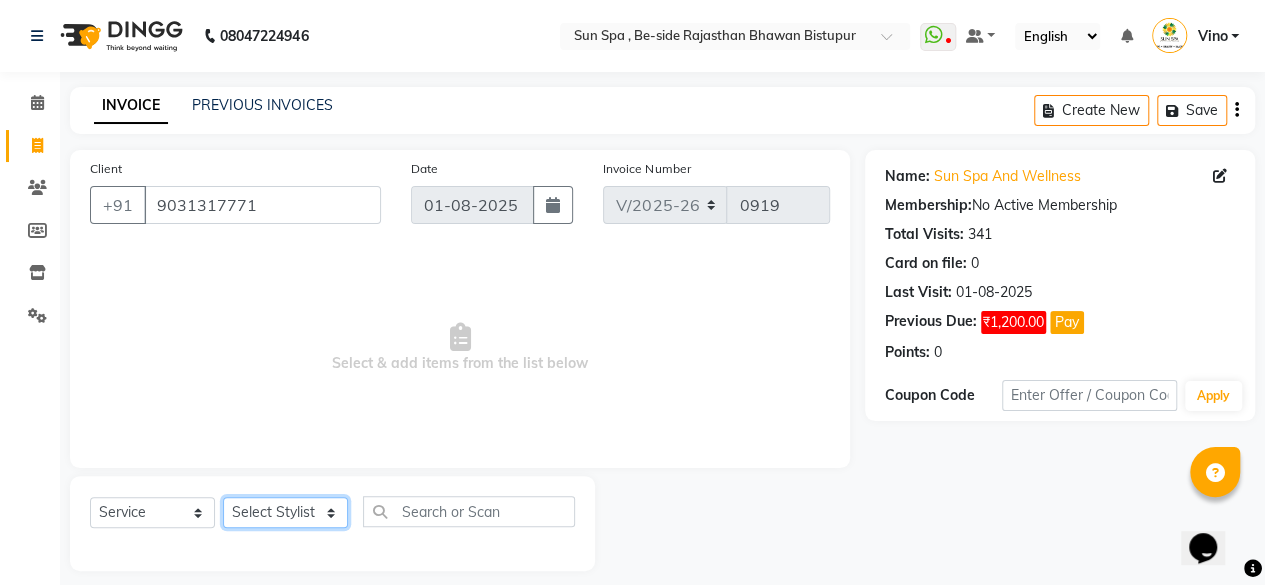 click on "Select Stylist Anuraj Asha Jitendra KAJAL tattoo Krishna Laxmi NILOKA shalu Shohe Toli Vino" 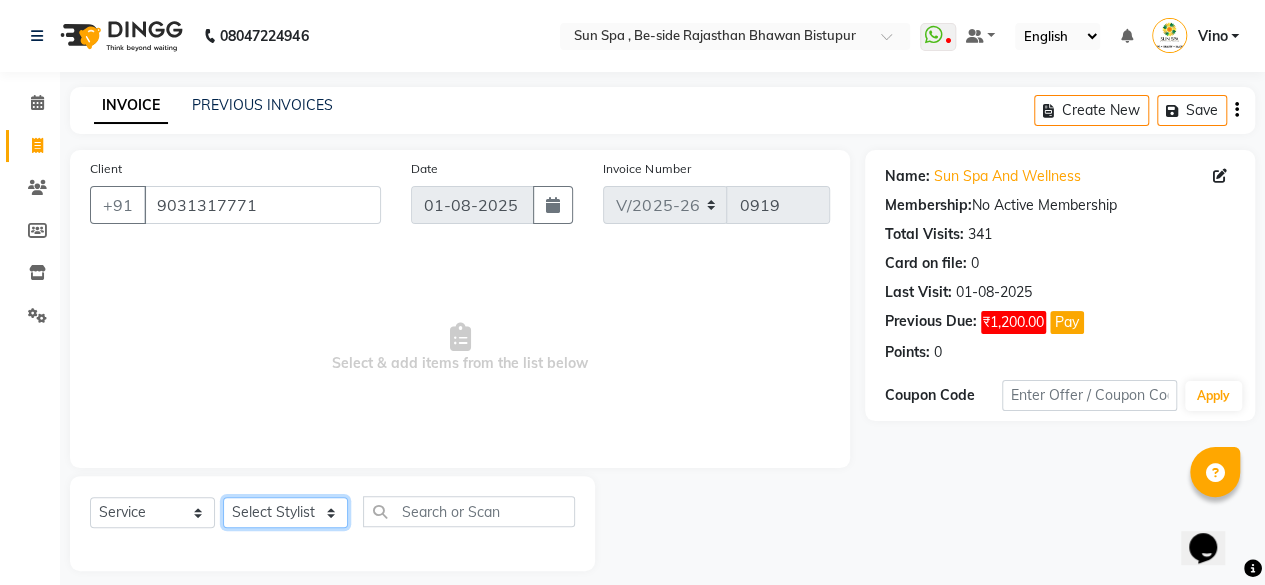 select on "49477" 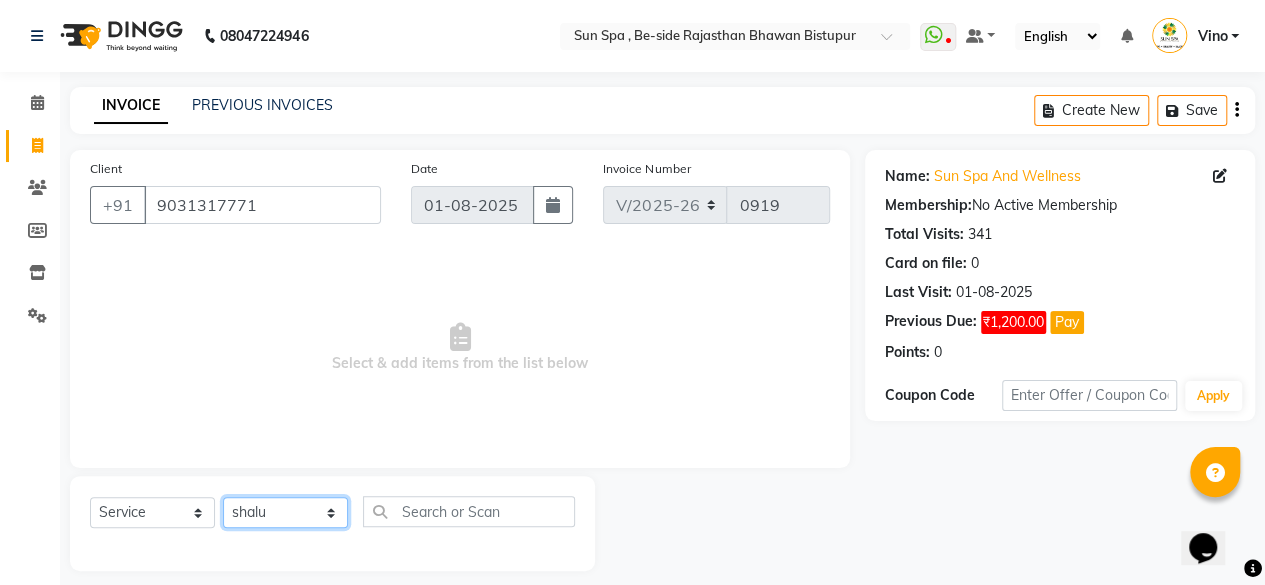 click on "Select Stylist Anuraj Asha Jitendra KAJAL tattoo Krishna Laxmi NILOKA shalu Shohe Toli Vino" 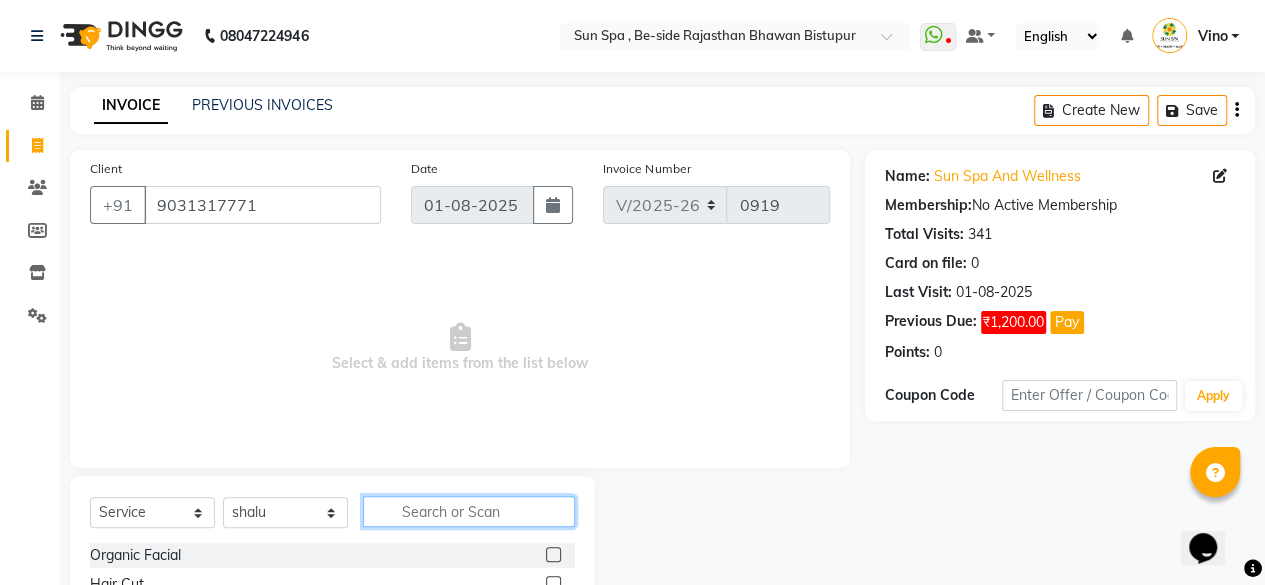 click 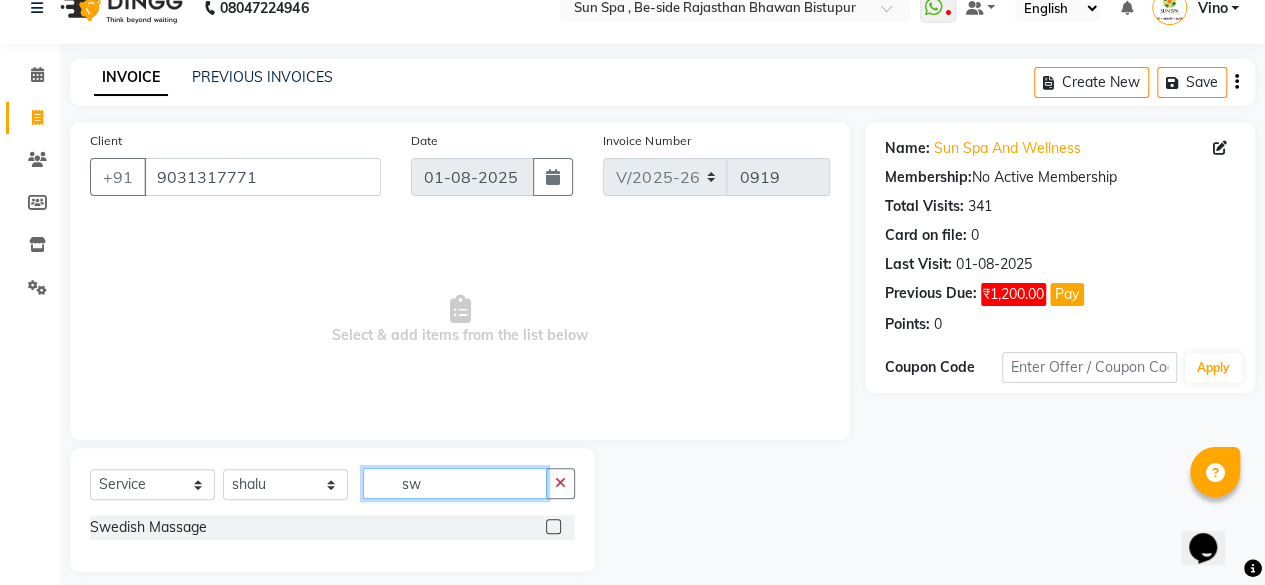 scroll, scrollTop: 44, scrollLeft: 0, axis: vertical 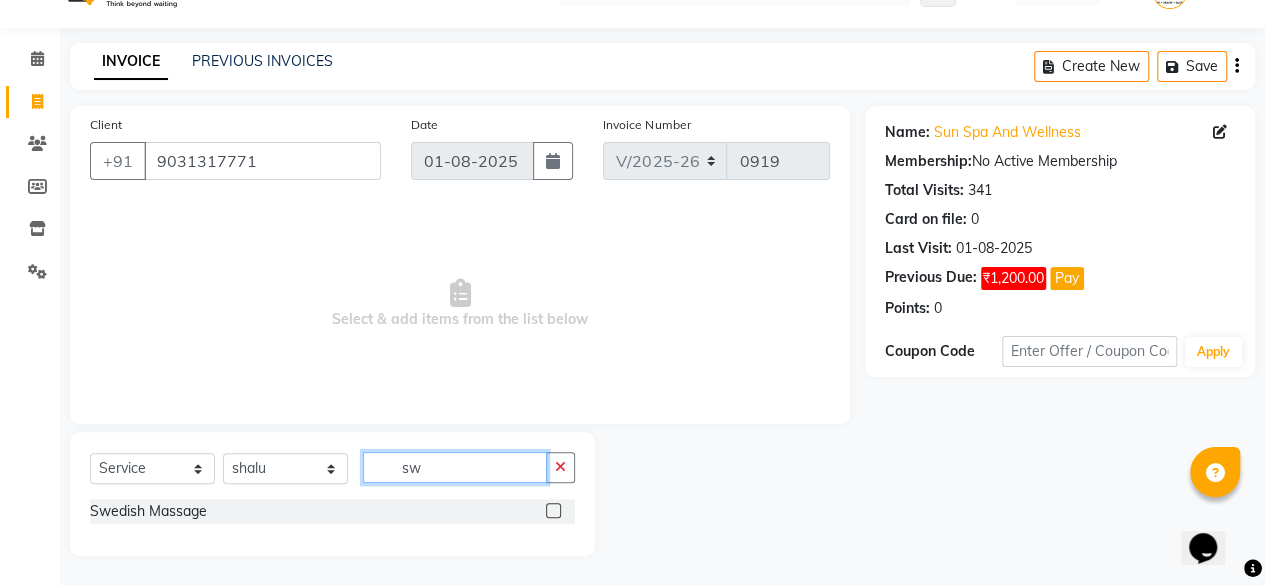 type on "sw" 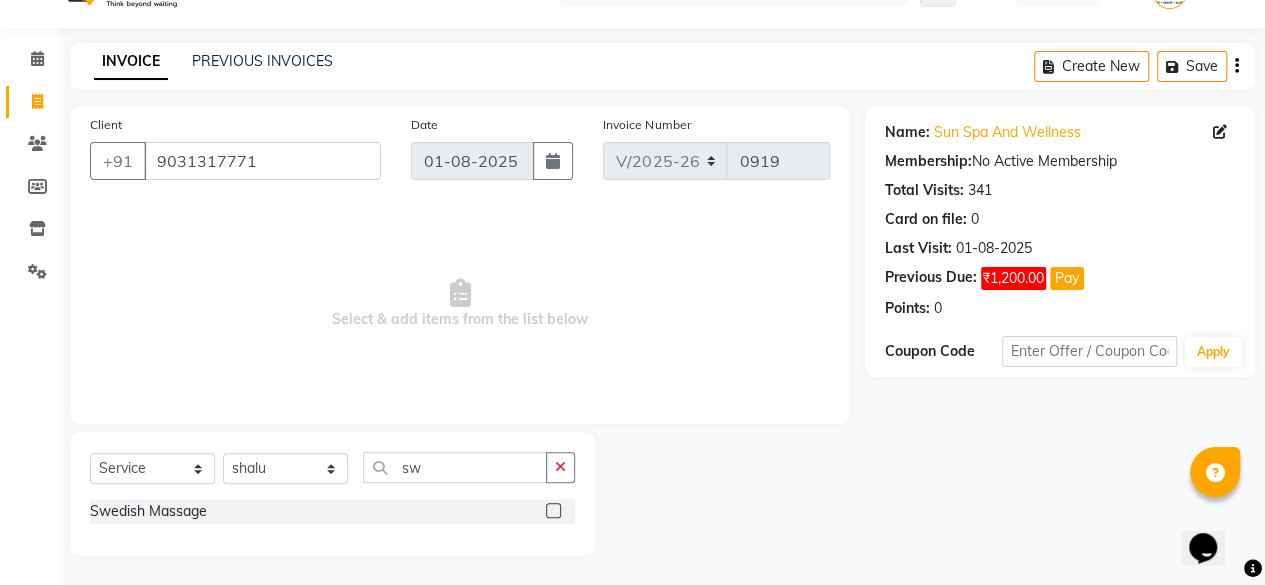 click 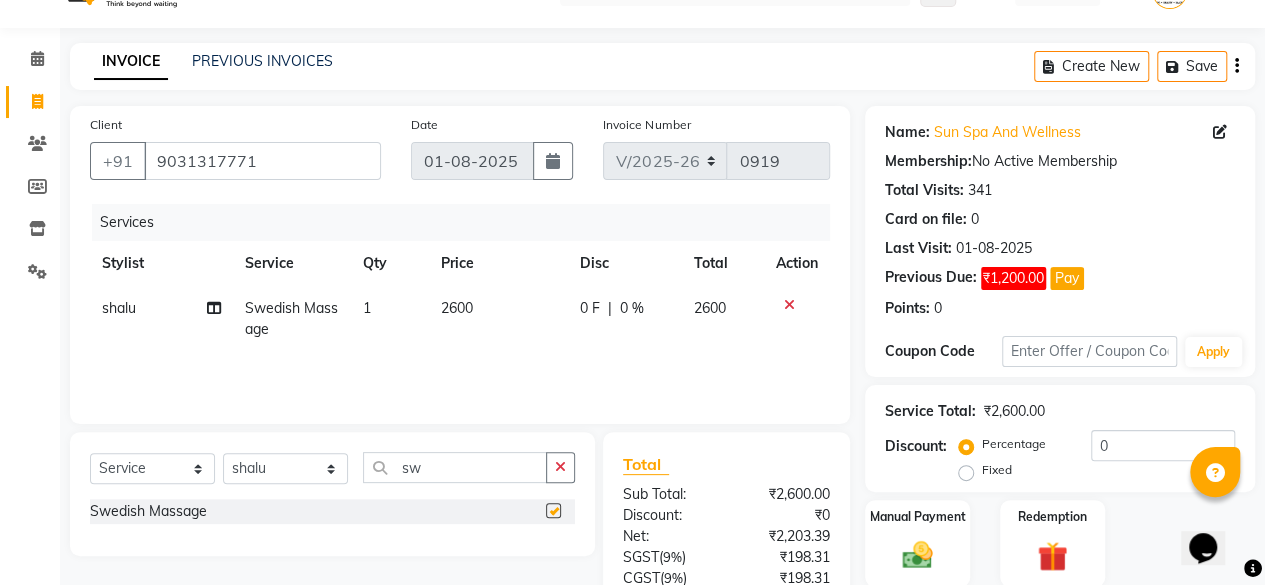 checkbox on "false" 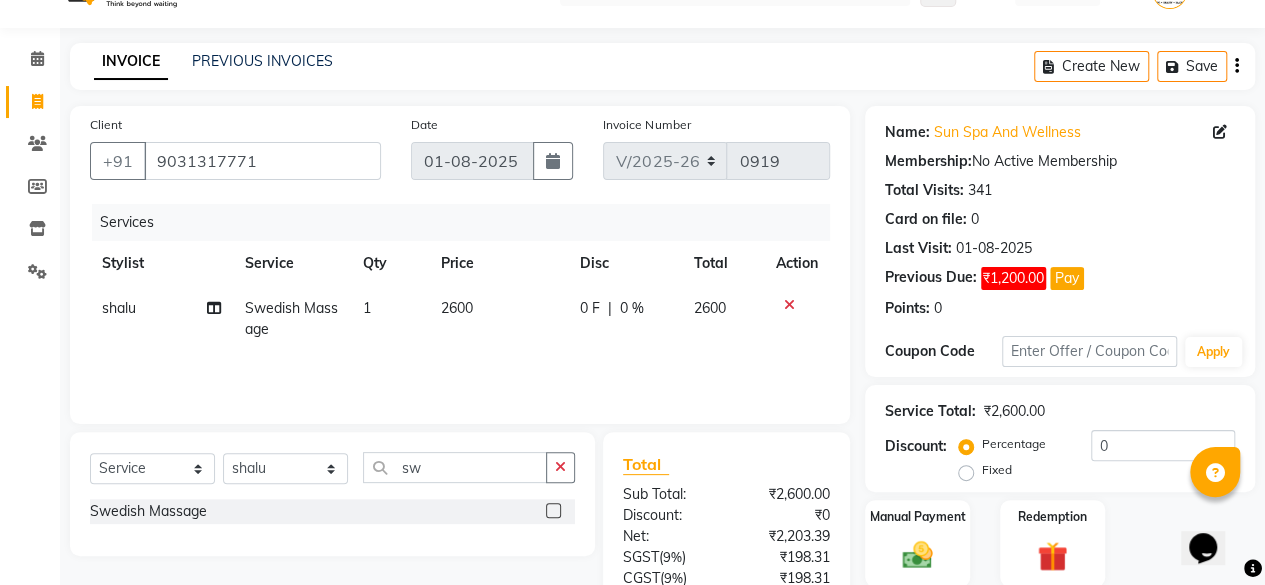 click on "2600" 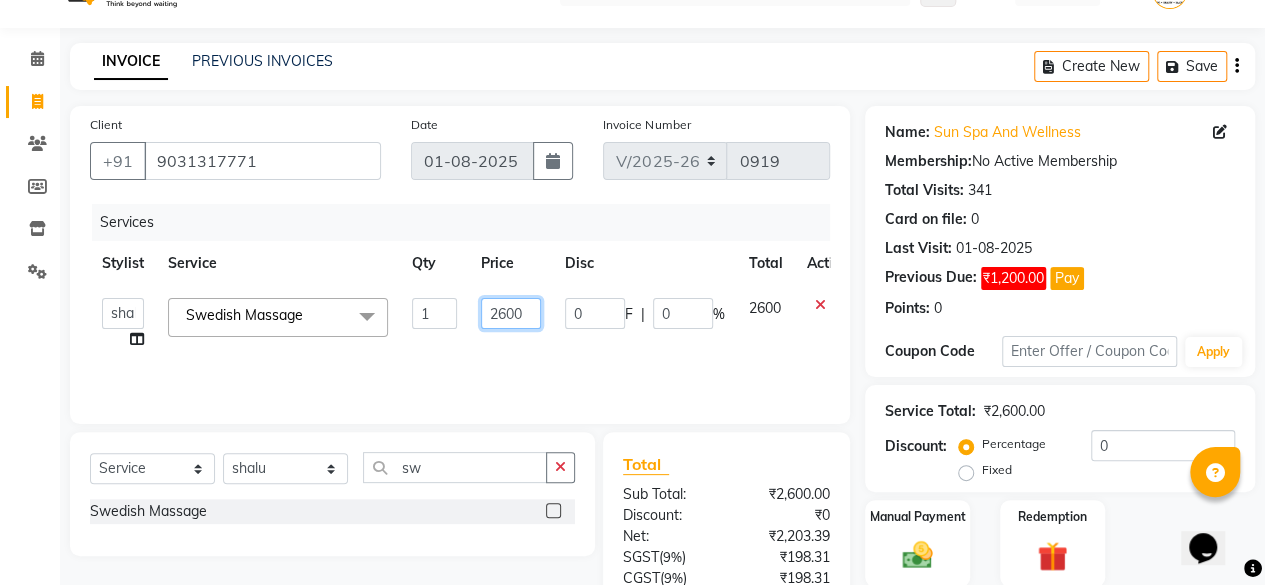 click on "2600" 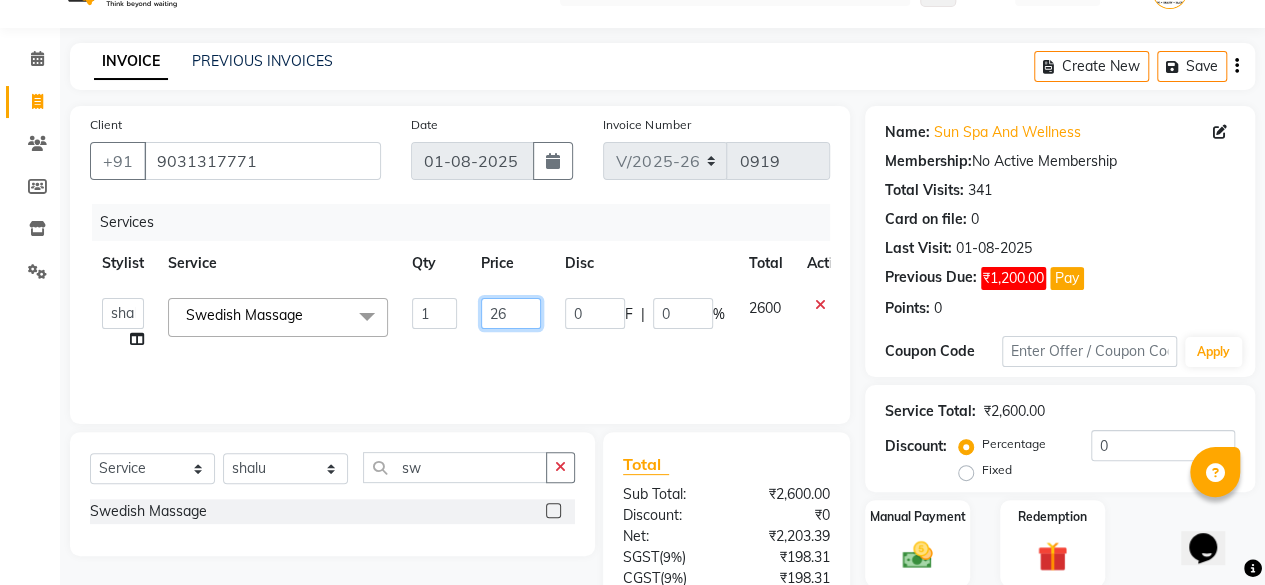 type on "2" 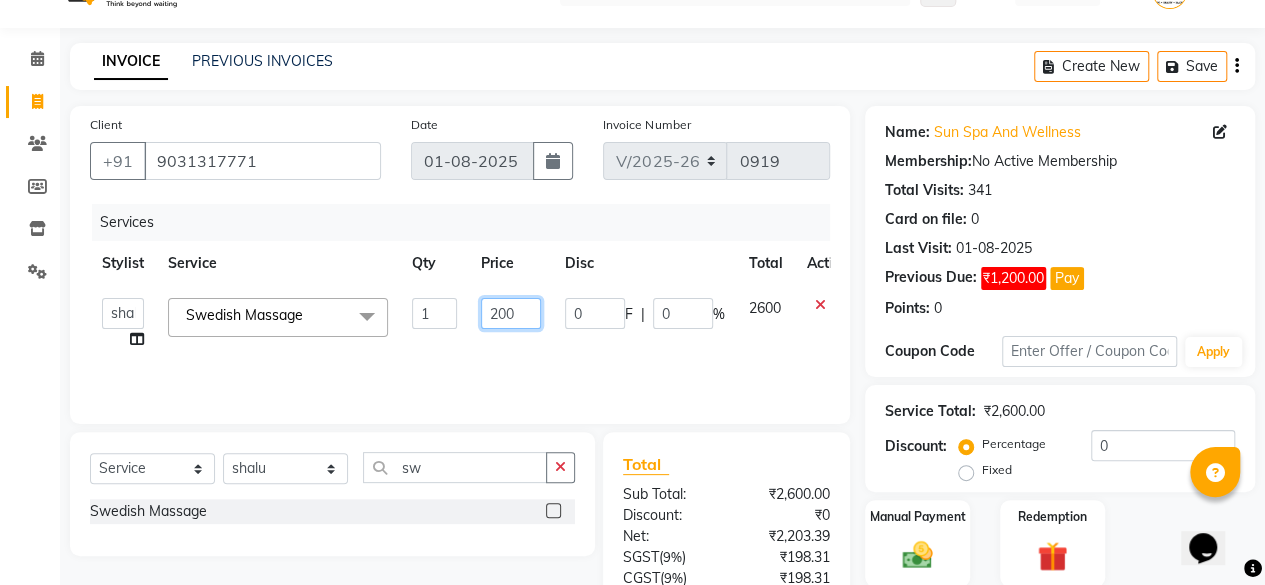 type on "2000" 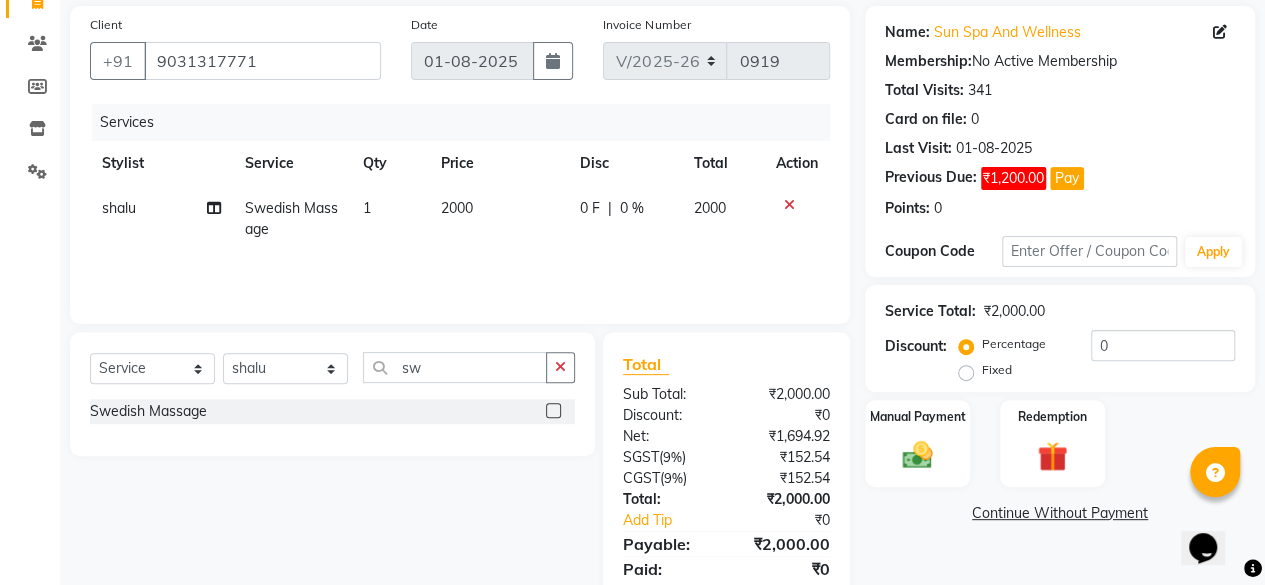 scroll, scrollTop: 213, scrollLeft: 0, axis: vertical 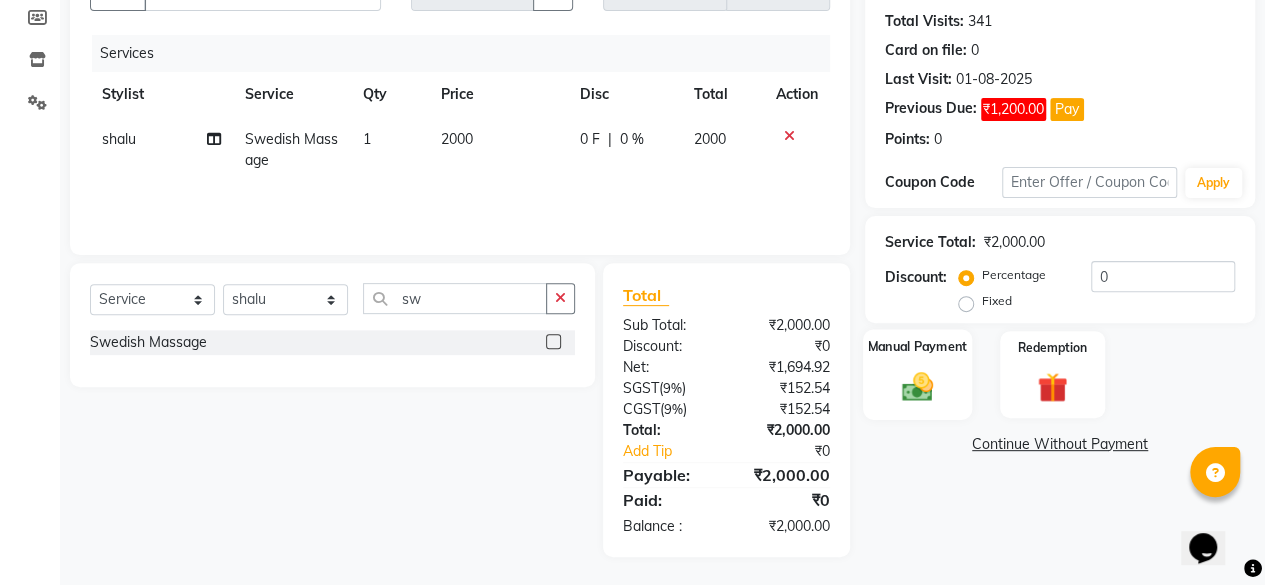 click on "Manual Payment" 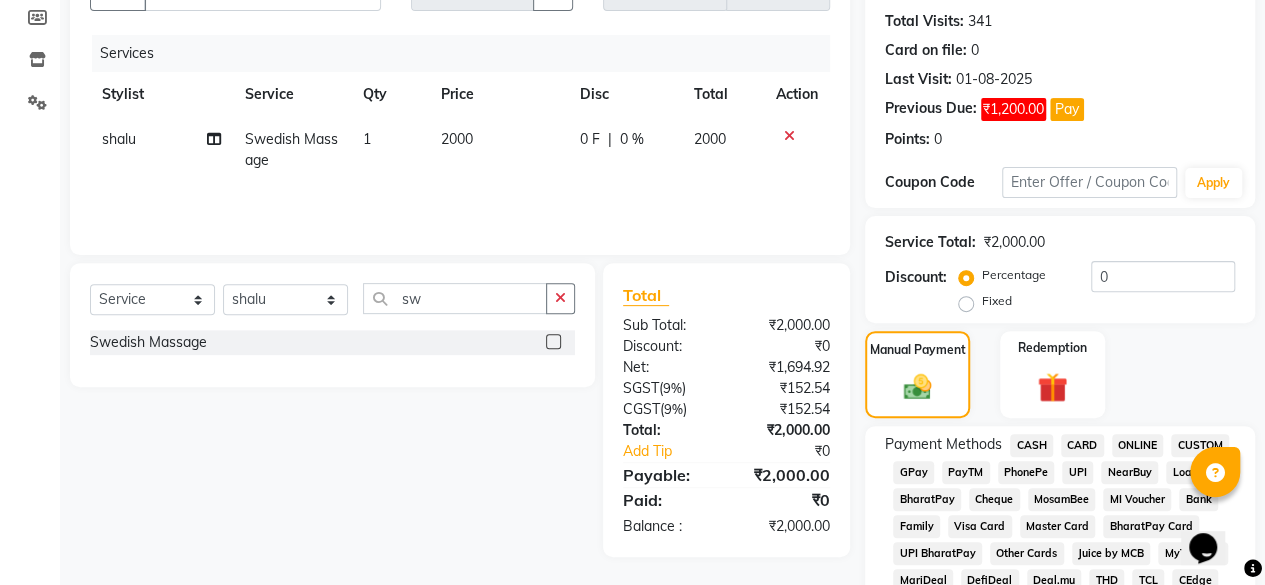 click on "CASH" 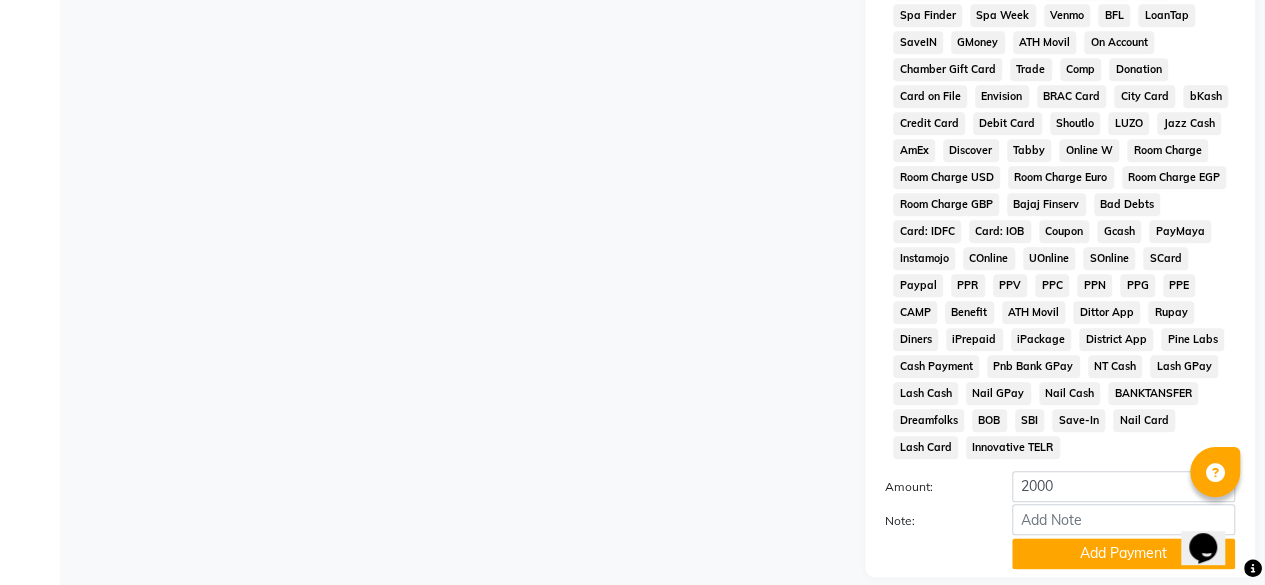 scroll, scrollTop: 954, scrollLeft: 0, axis: vertical 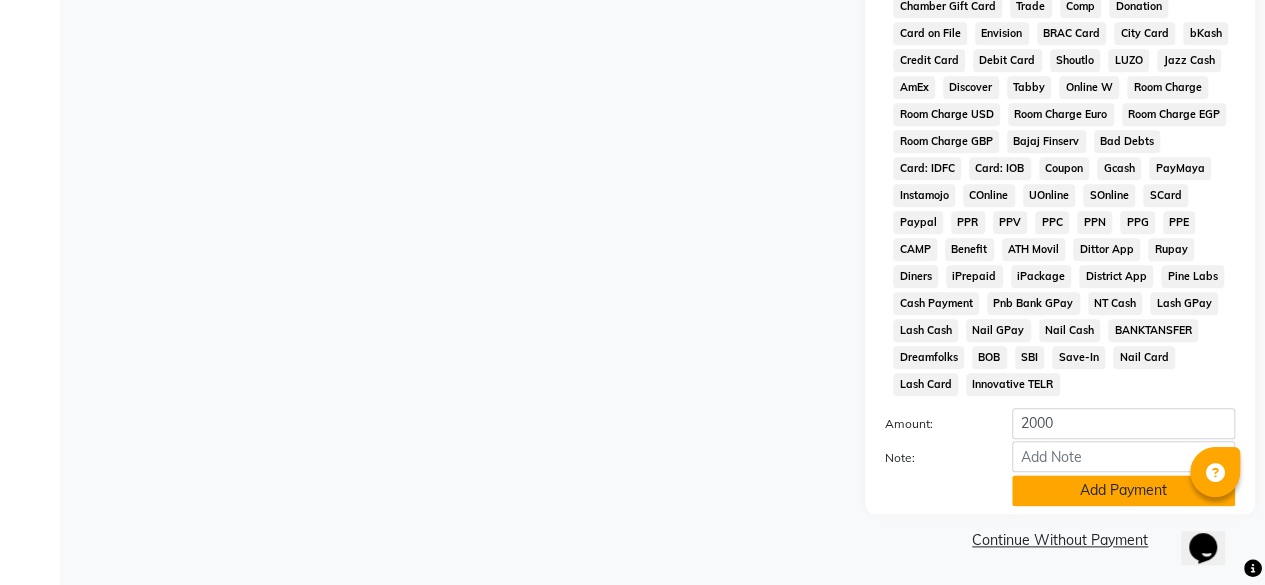 click on "Add Payment" 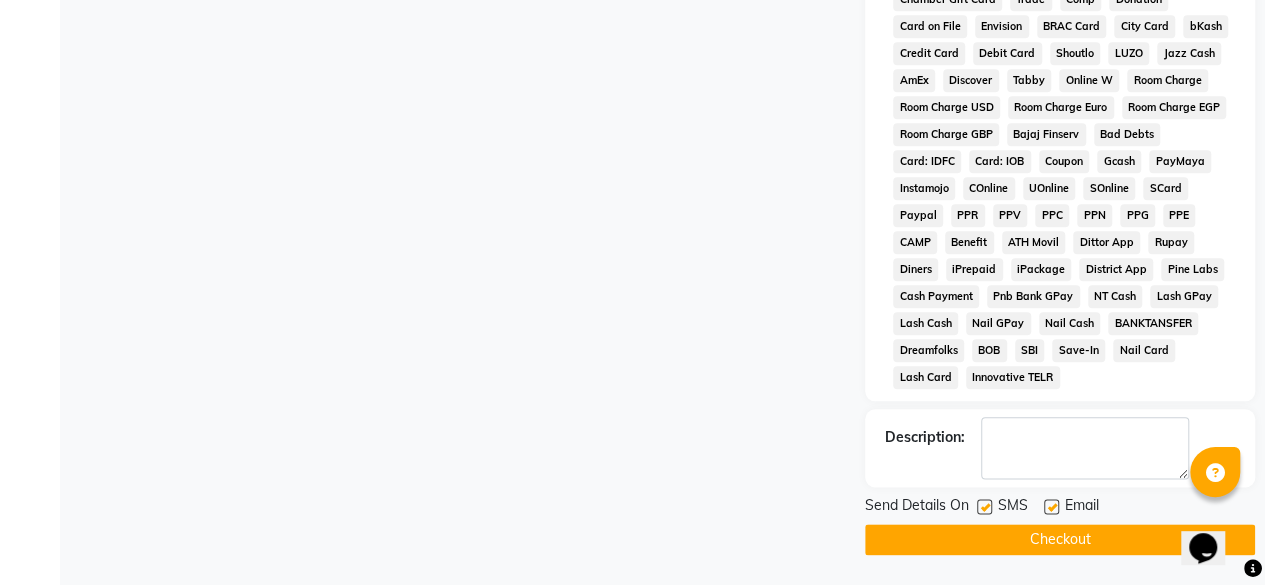 scroll, scrollTop: 960, scrollLeft: 0, axis: vertical 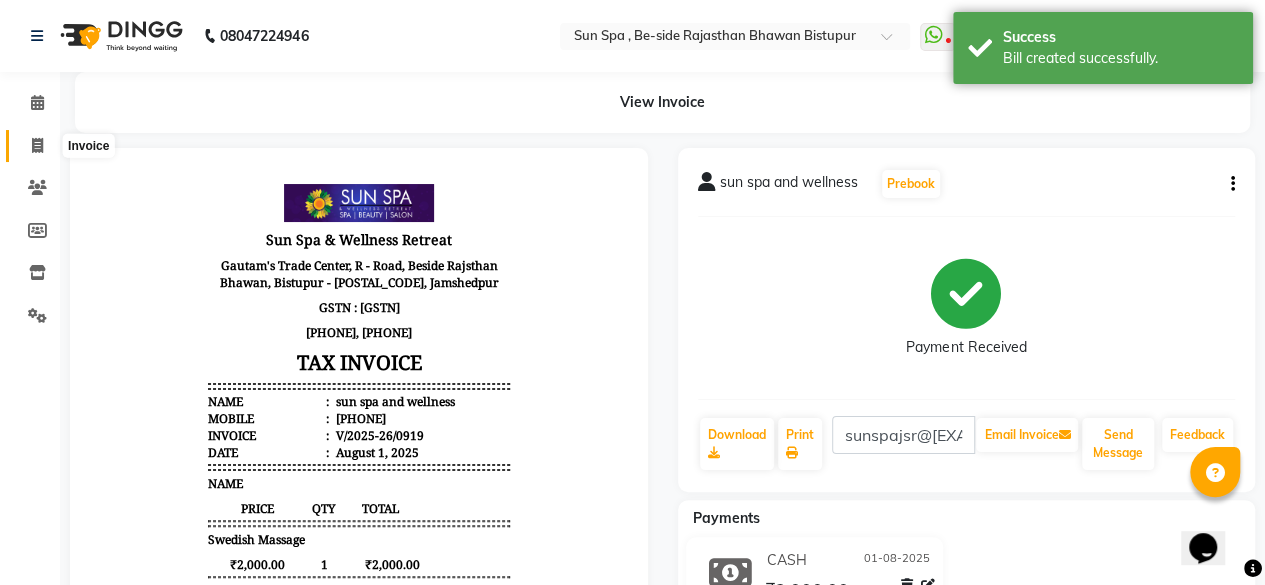 click 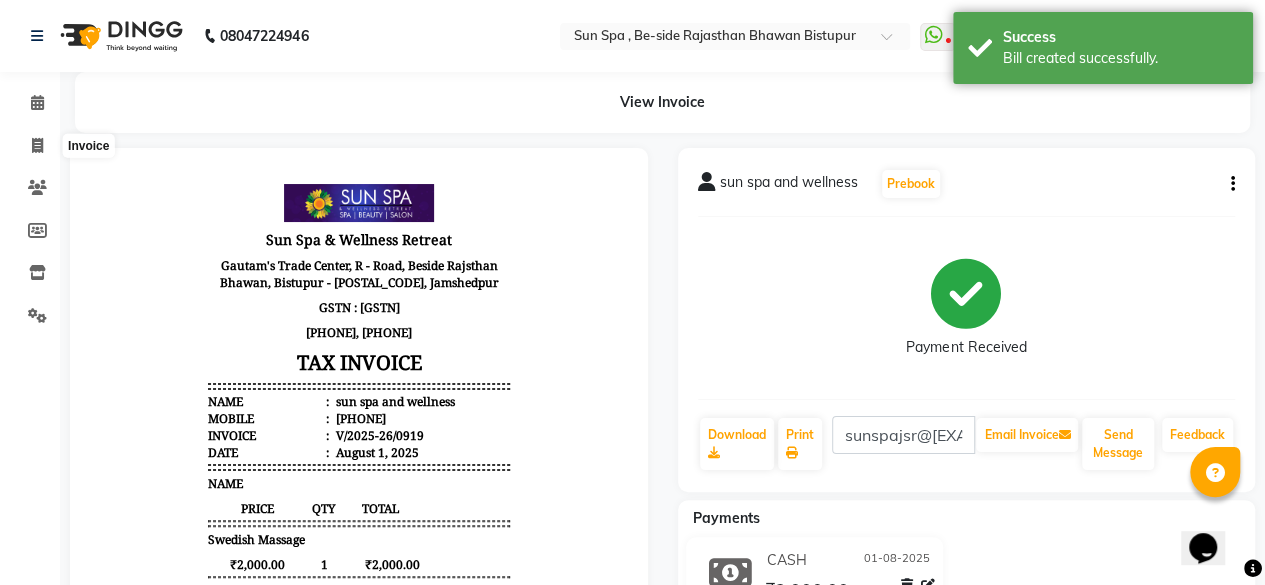 select on "service" 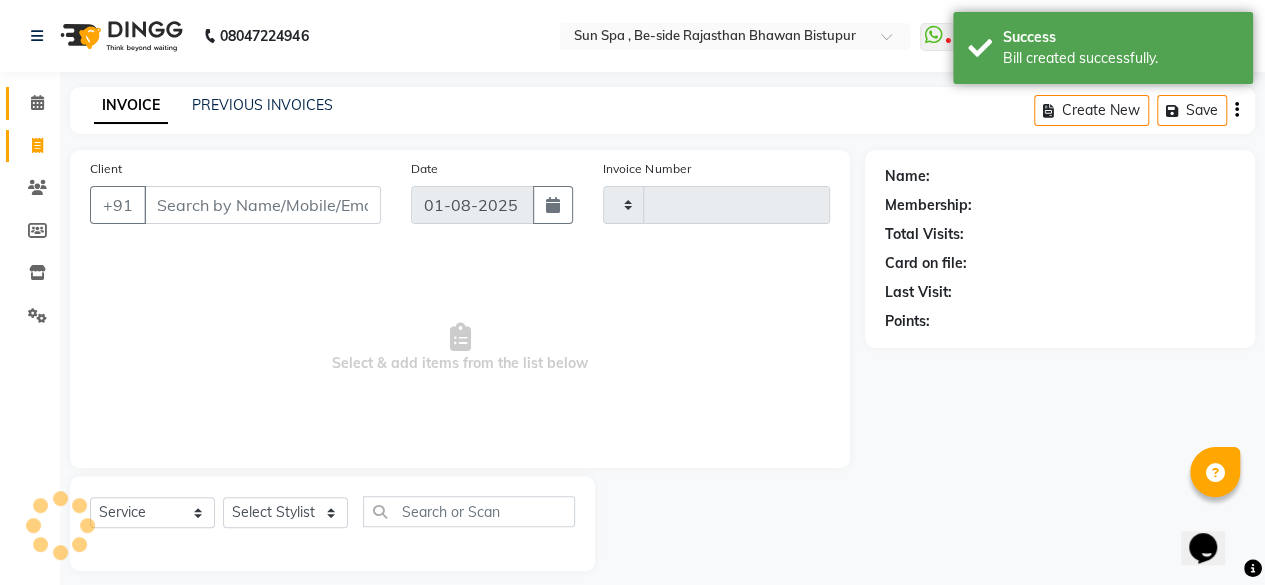 scroll, scrollTop: 15, scrollLeft: 0, axis: vertical 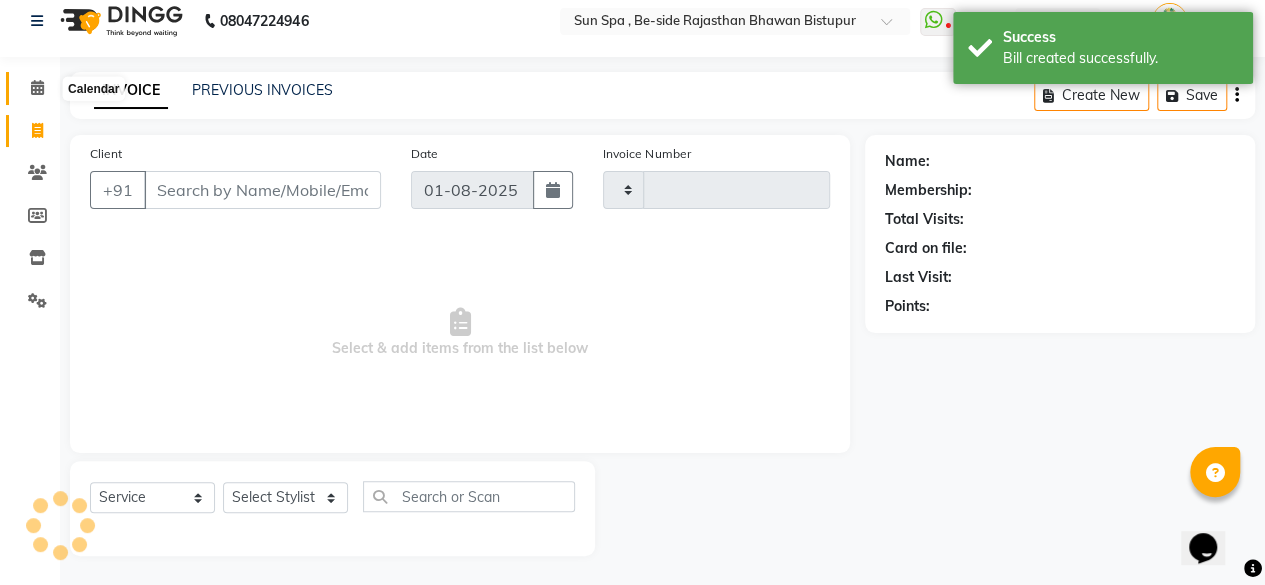 click 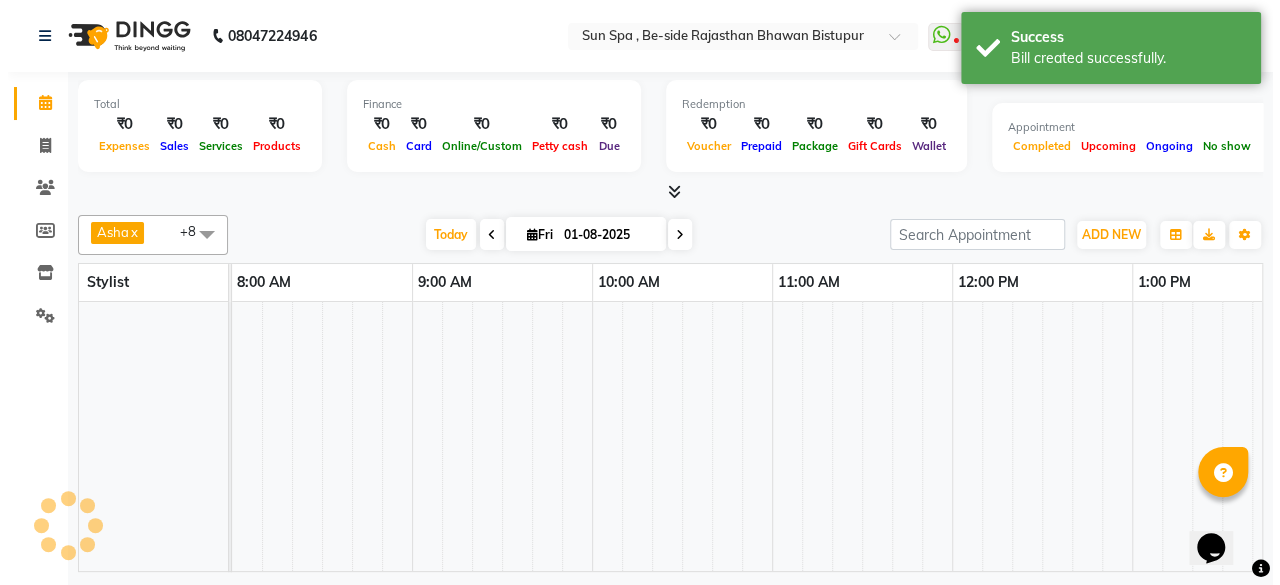 scroll, scrollTop: 0, scrollLeft: 0, axis: both 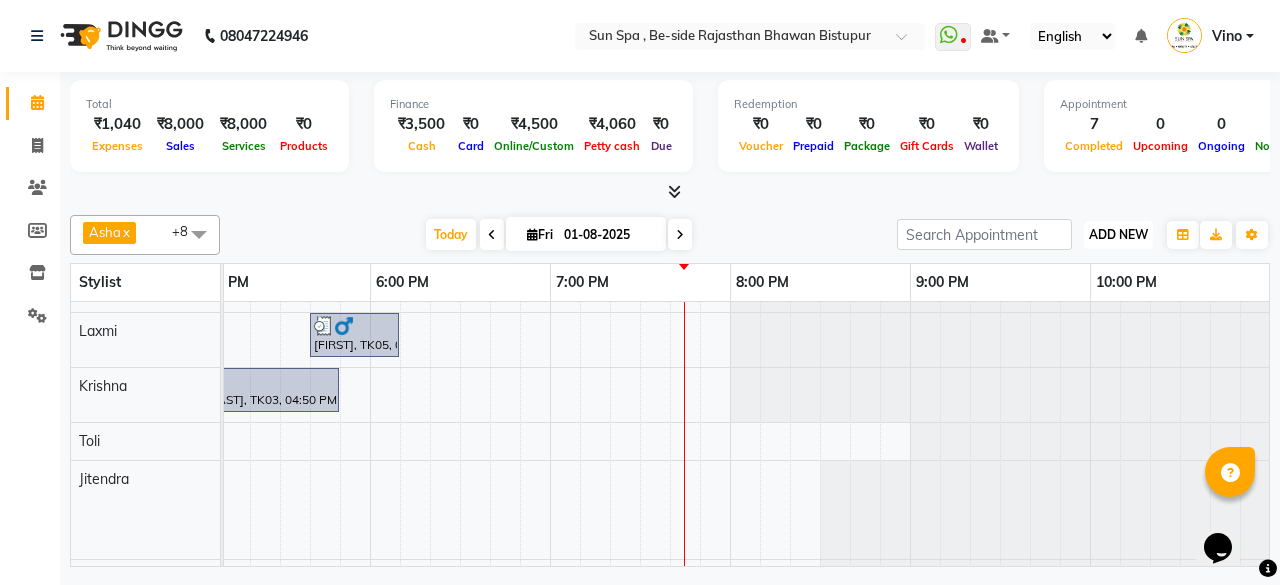 click on "ADD NEW" at bounding box center (1118, 234) 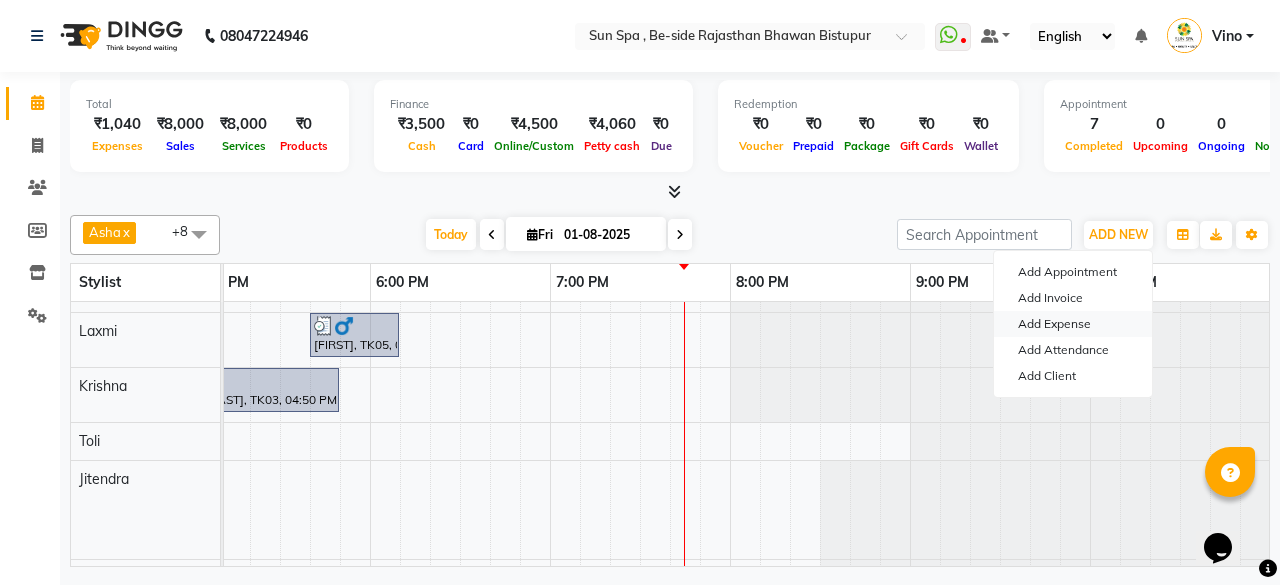 click on "Add Expense" at bounding box center (1073, 324) 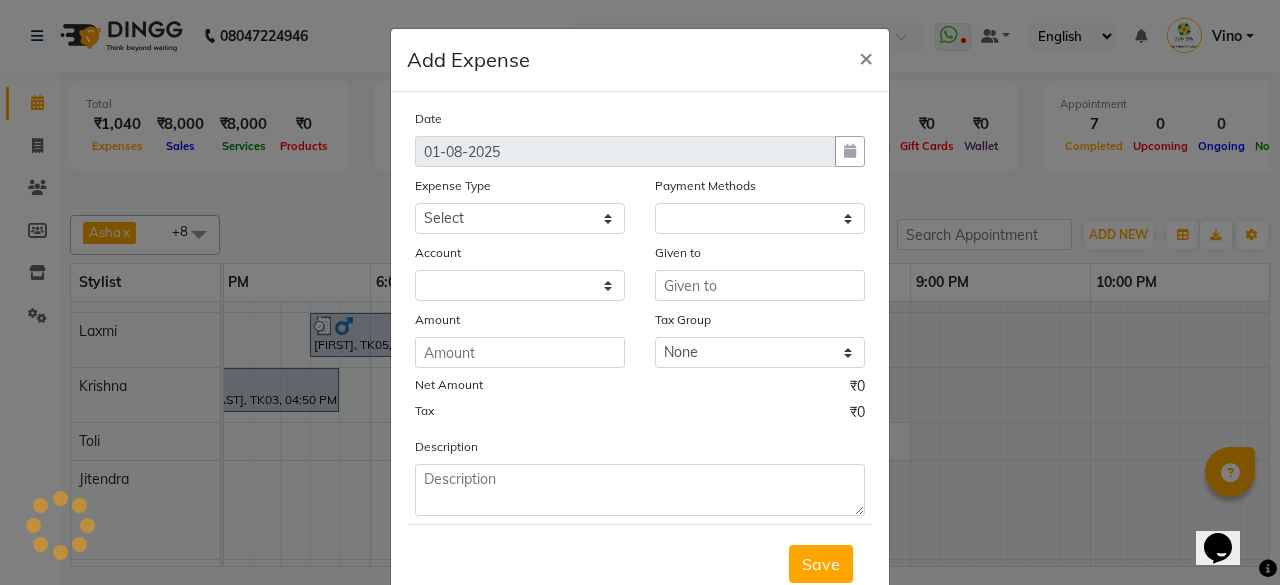 select on "1" 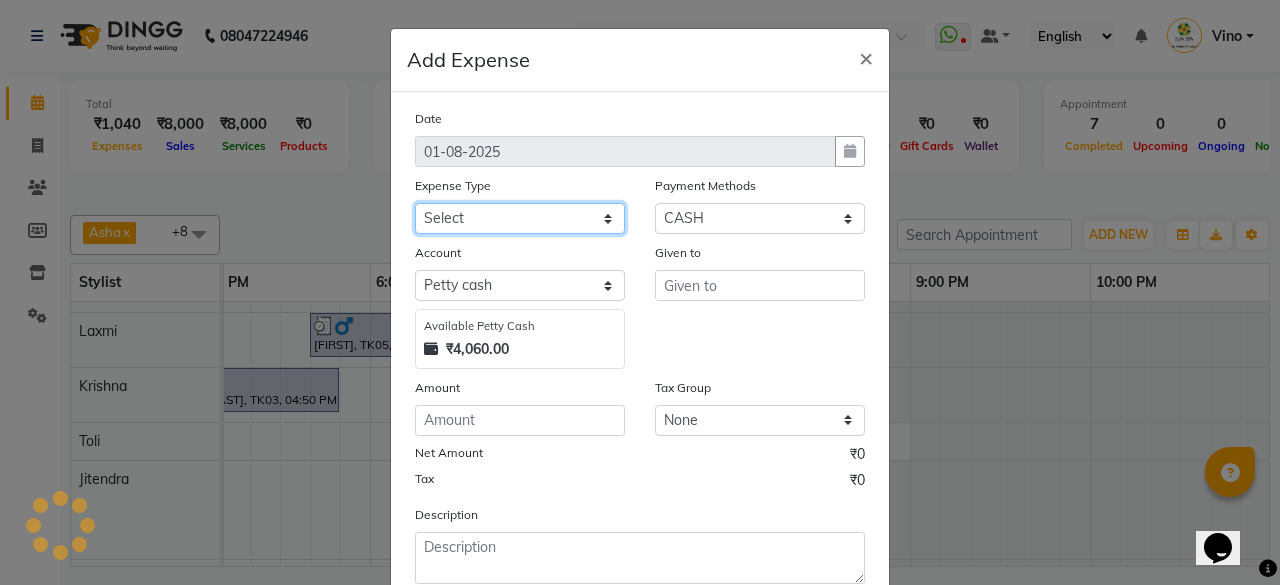 click on "Select Advance Salary Bank charges Car maintenance Cash transfer to bank Cash transfer to hub Client Snacks Events Expance Fuel Incentive JUSTDAIL Loan Repayment Maintenance Marketing Miscellaneous [FIRST] [LAST] Other Pantry Product Room Rent staff Salary Shop Rent Staff Snacks Tax Tea & Refreshment Utilities" 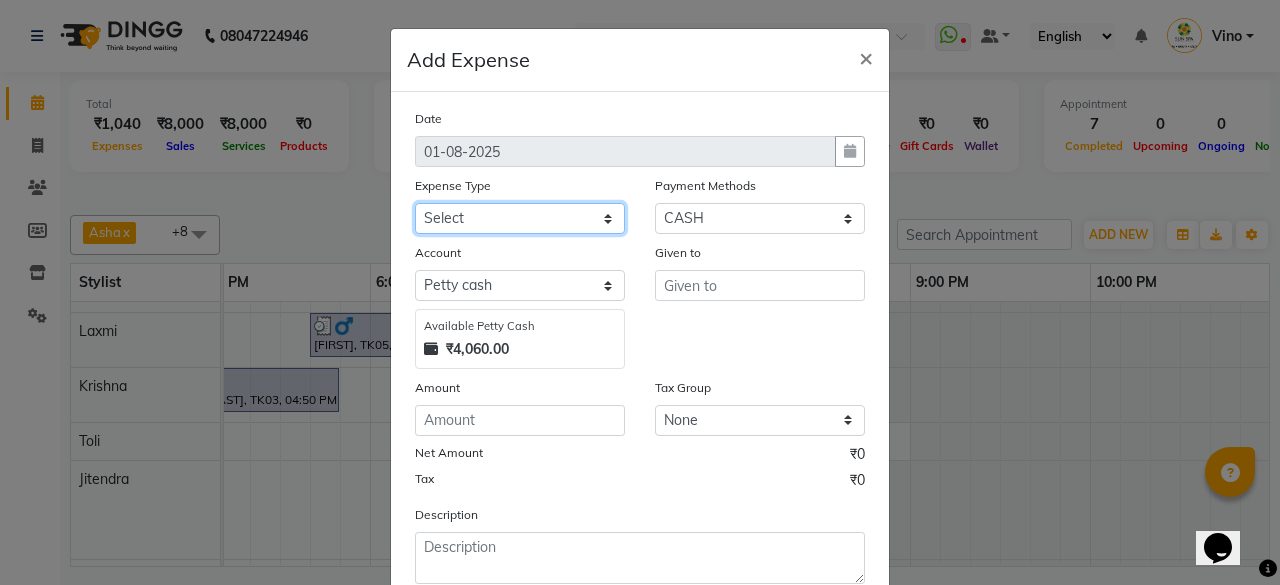 click on "Select Advance Salary Bank charges Car maintenance Cash transfer to bank Cash transfer to hub Client Snacks Events Expance Fuel Incentive JUSTDAIL Loan Repayment Maintenance Marketing Miscellaneous [FIRST] [LAST] Other Pantry Product Room Rent staff Salary Shop Rent Staff Snacks Tax Tea & Refreshment Utilities" 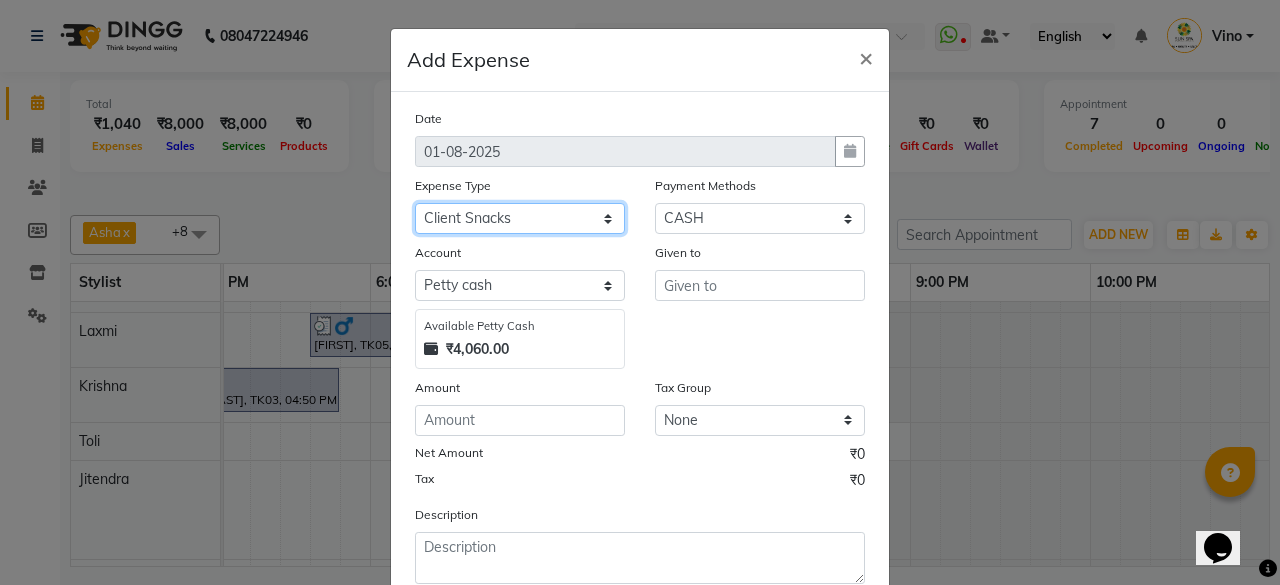 click on "Select Advance Salary Bank charges Car maintenance Cash transfer to bank Cash transfer to hub Client Snacks Events Expance Fuel Incentive JUSTDAIL Loan Repayment Maintenance Marketing Miscellaneous [FIRST] [LAST] Other Pantry Product Room Rent staff Salary Shop Rent Staff Snacks Tax Tea & Refreshment Utilities" 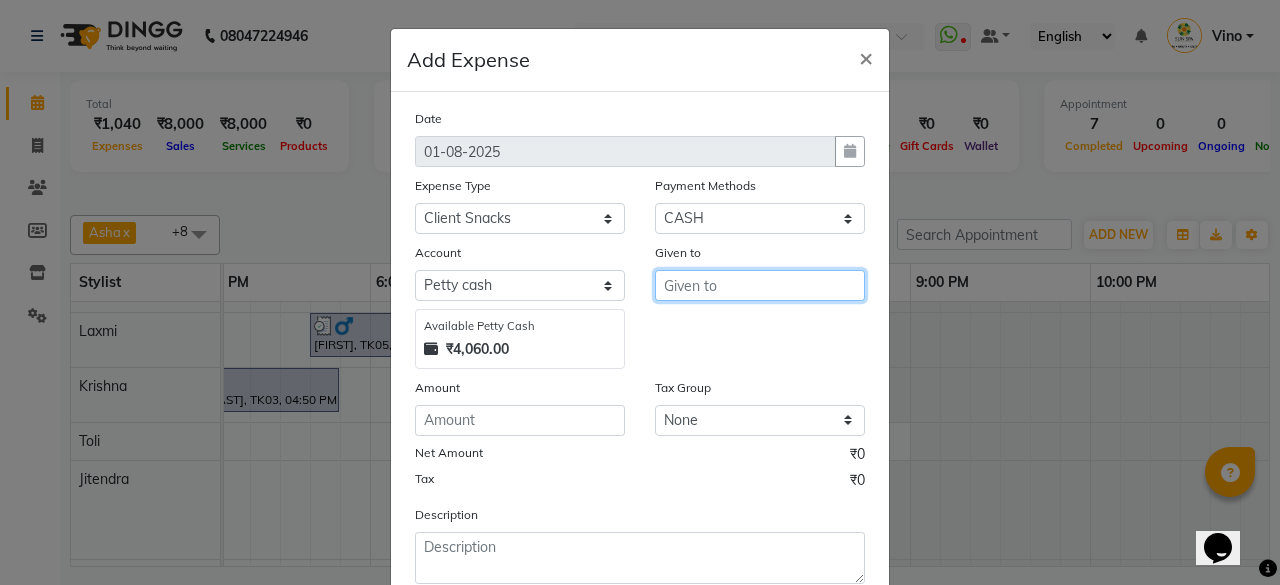 click at bounding box center (760, 285) 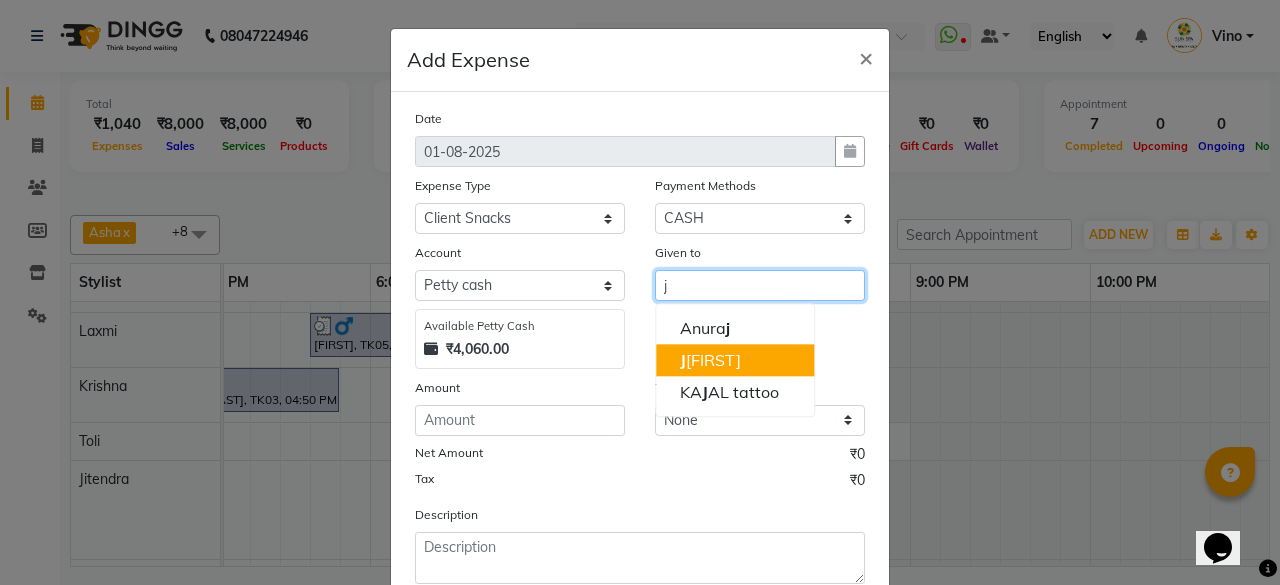 click on "J [FIRST]" at bounding box center [710, 360] 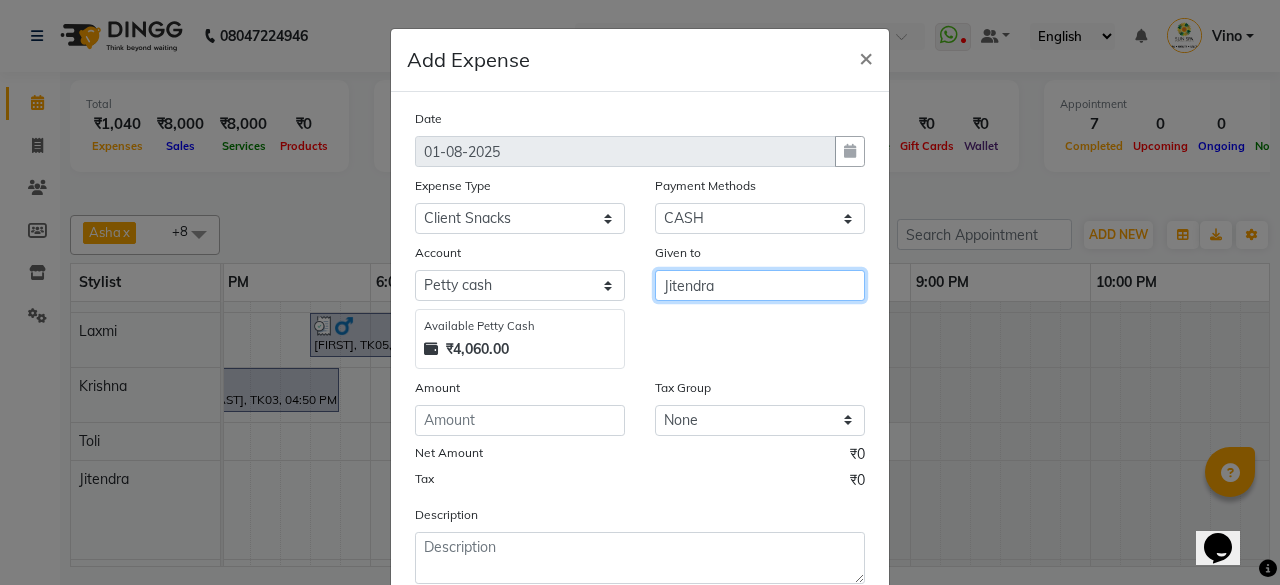 type on "Jitendra" 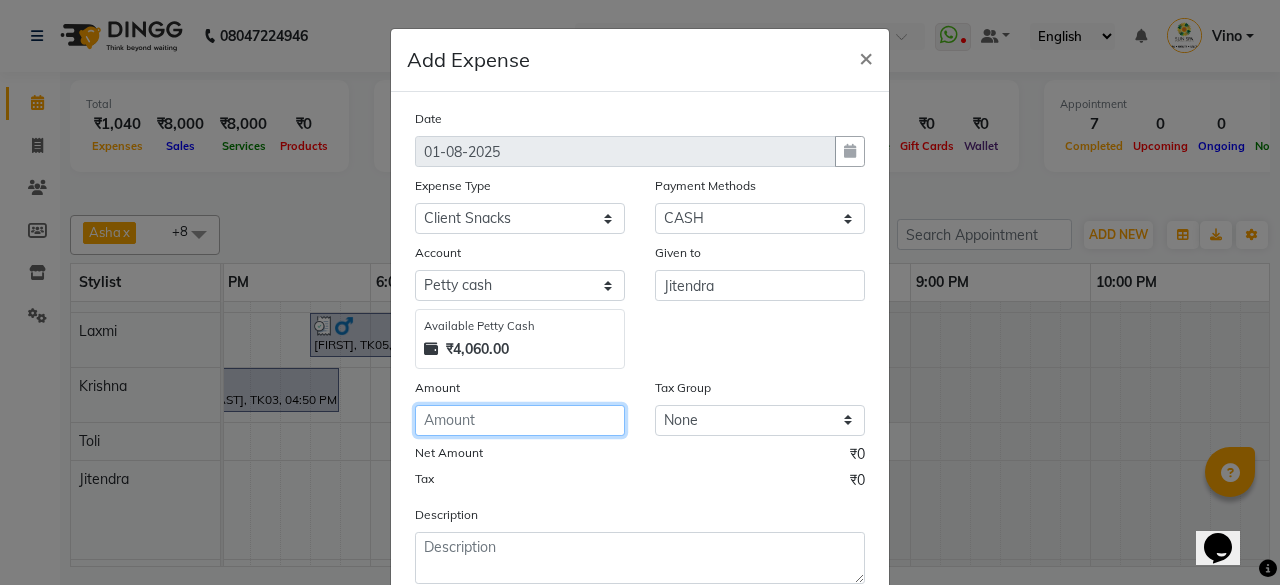 click 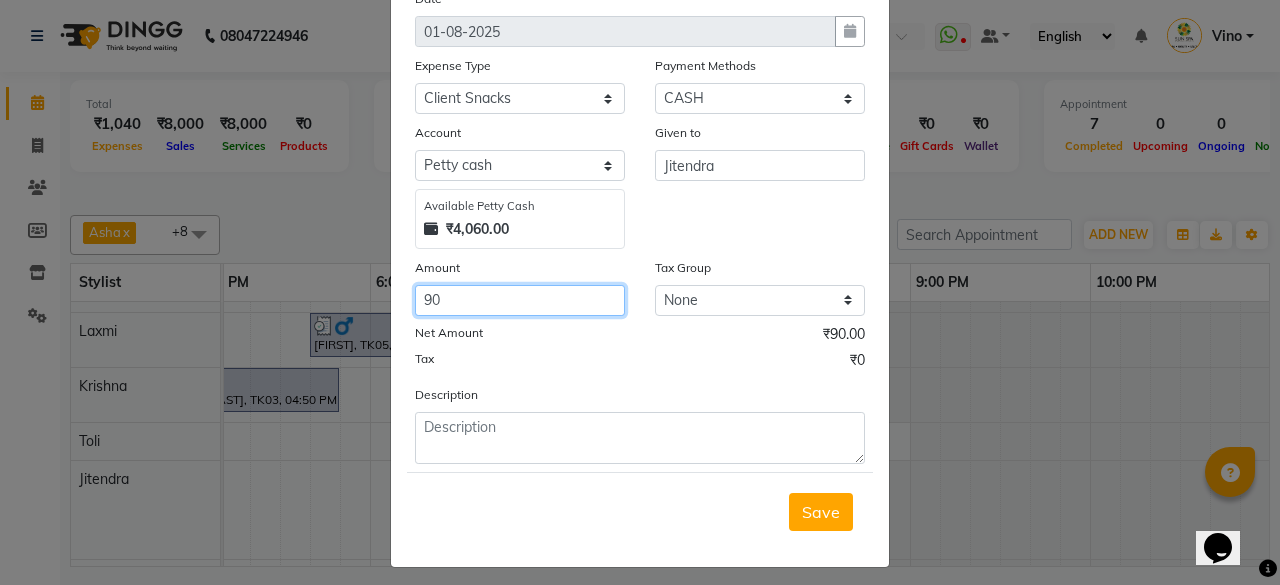 scroll, scrollTop: 127, scrollLeft: 0, axis: vertical 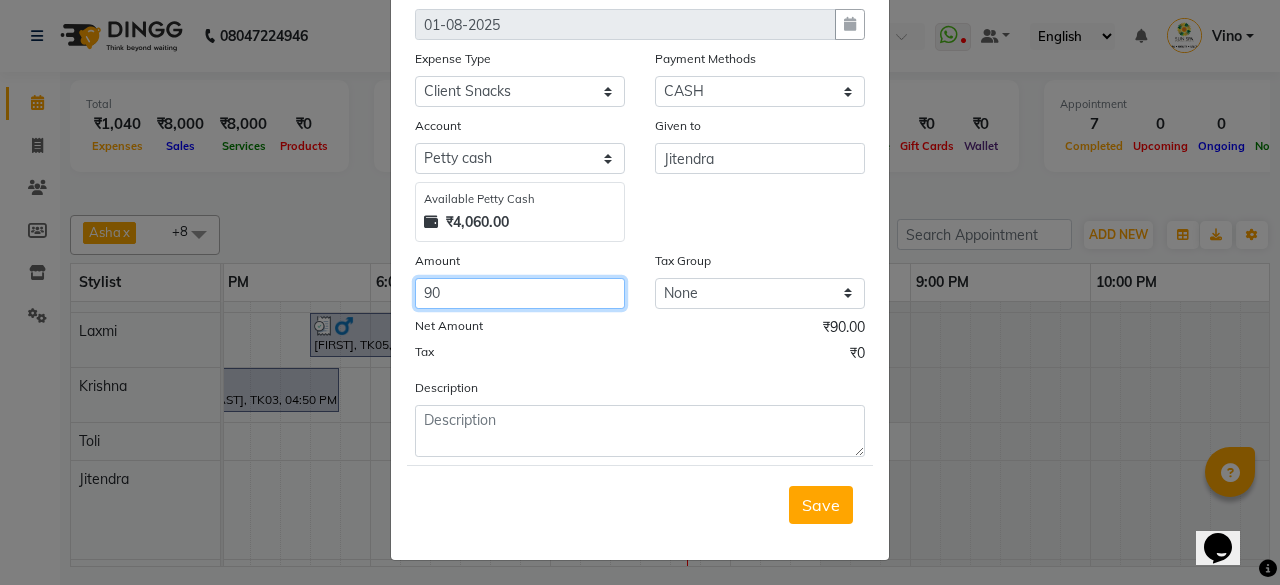 type on "90" 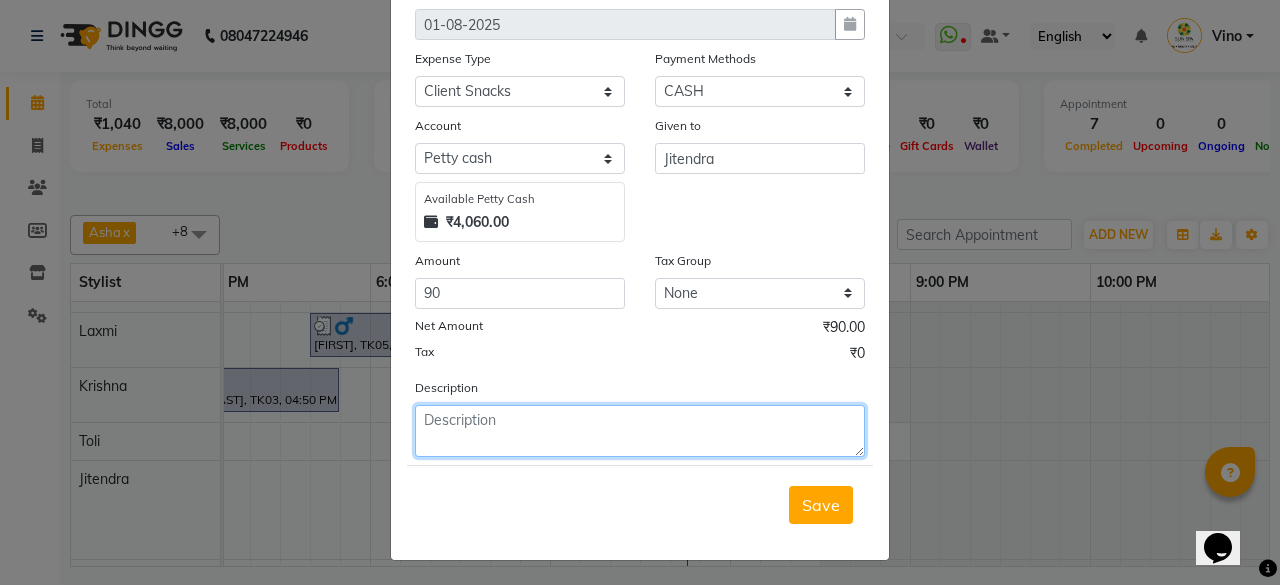 click 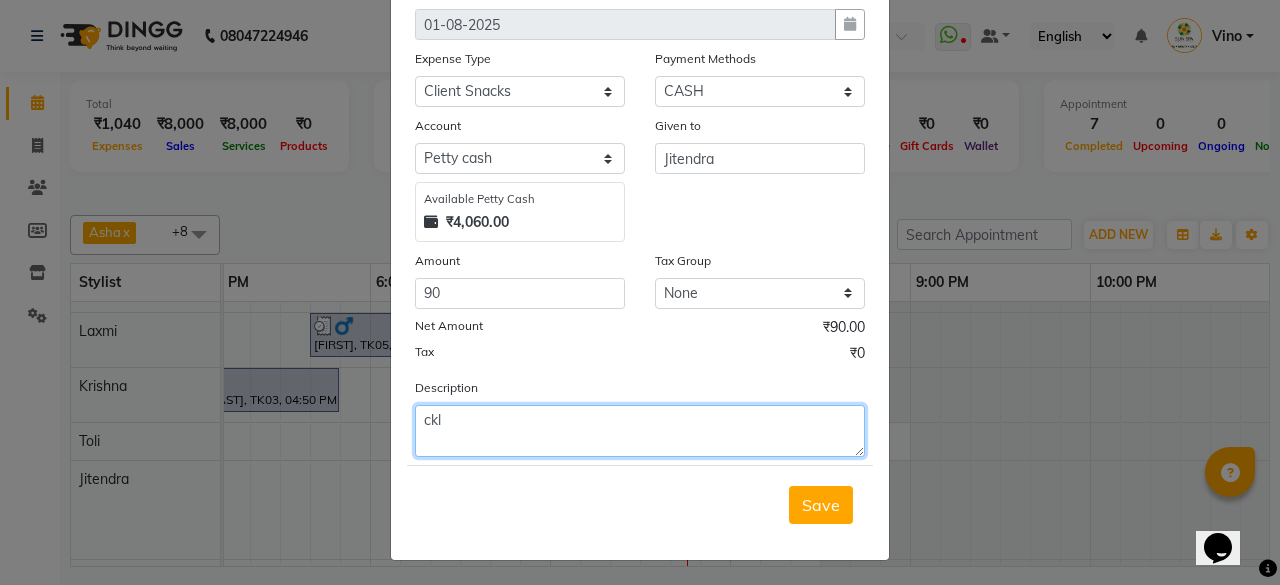 type on "ckl" 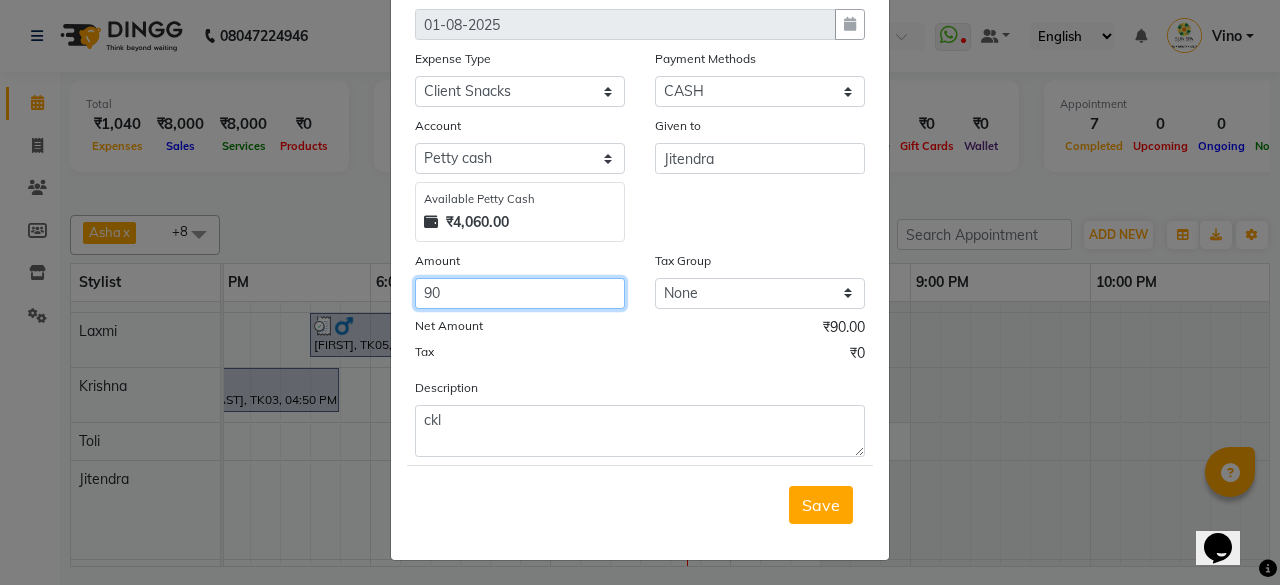 click on "90" 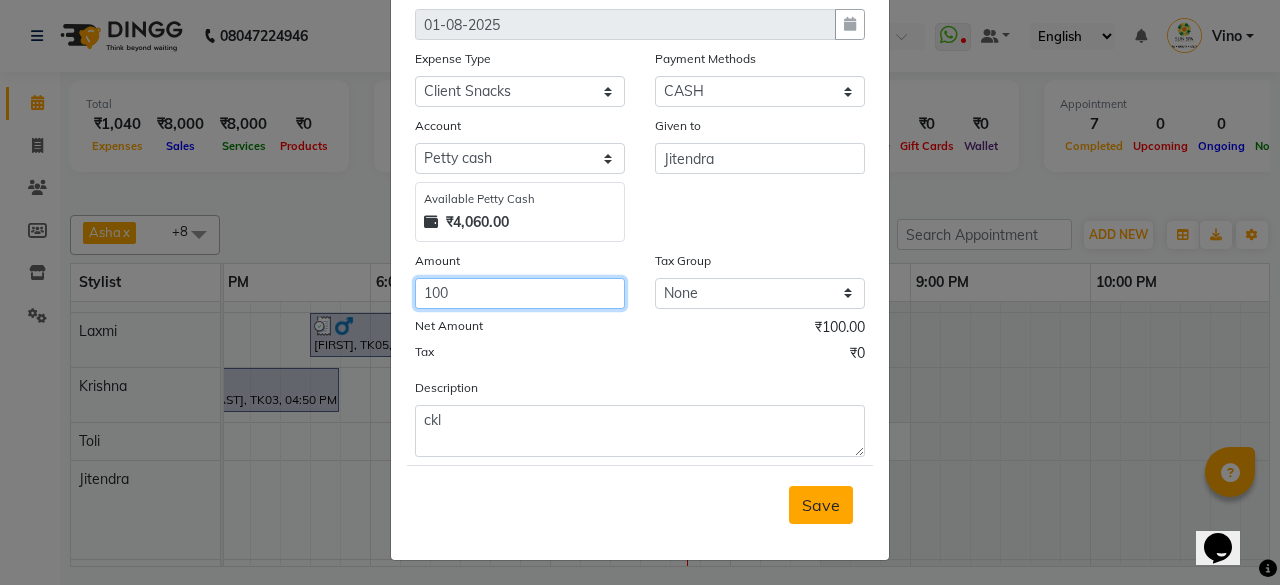 type on "100" 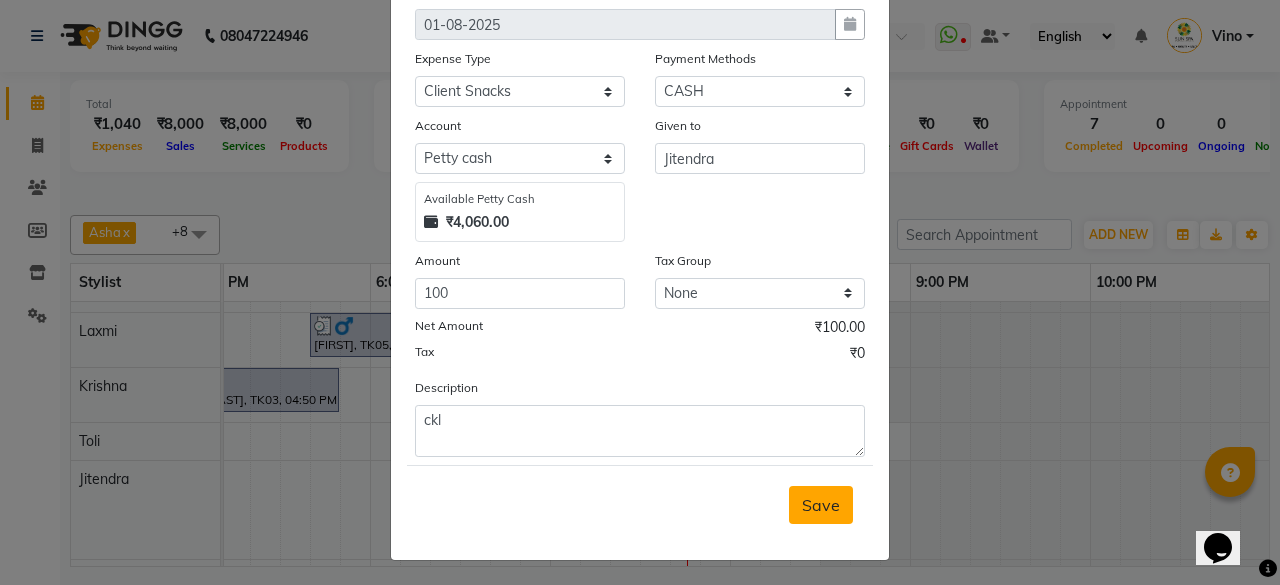 click on "Save" at bounding box center (821, 505) 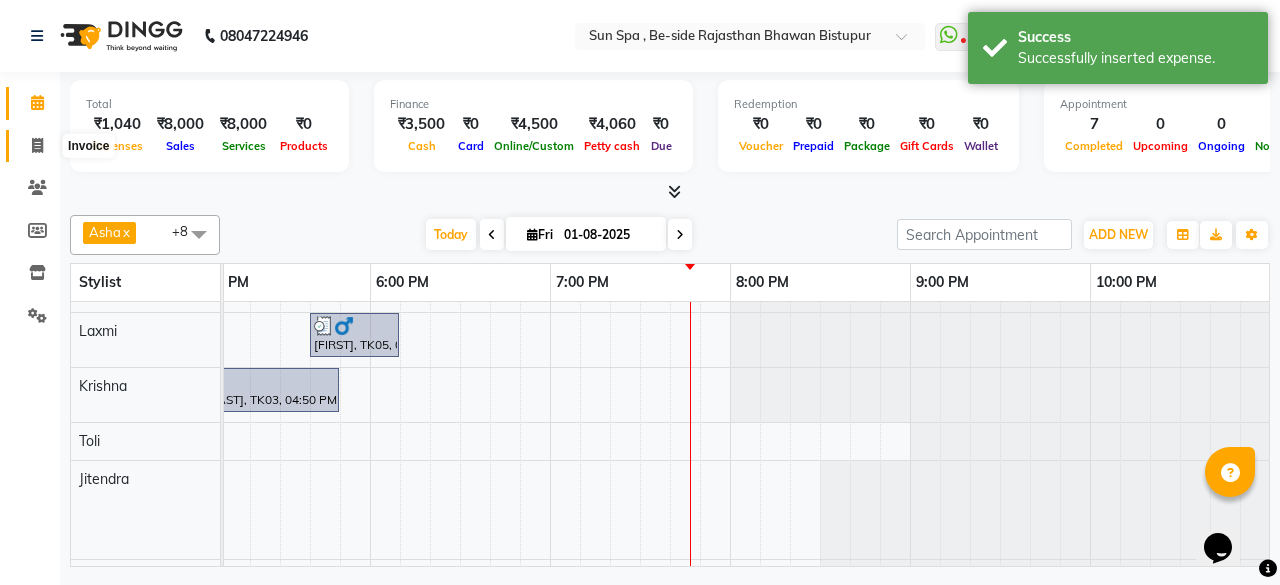 click 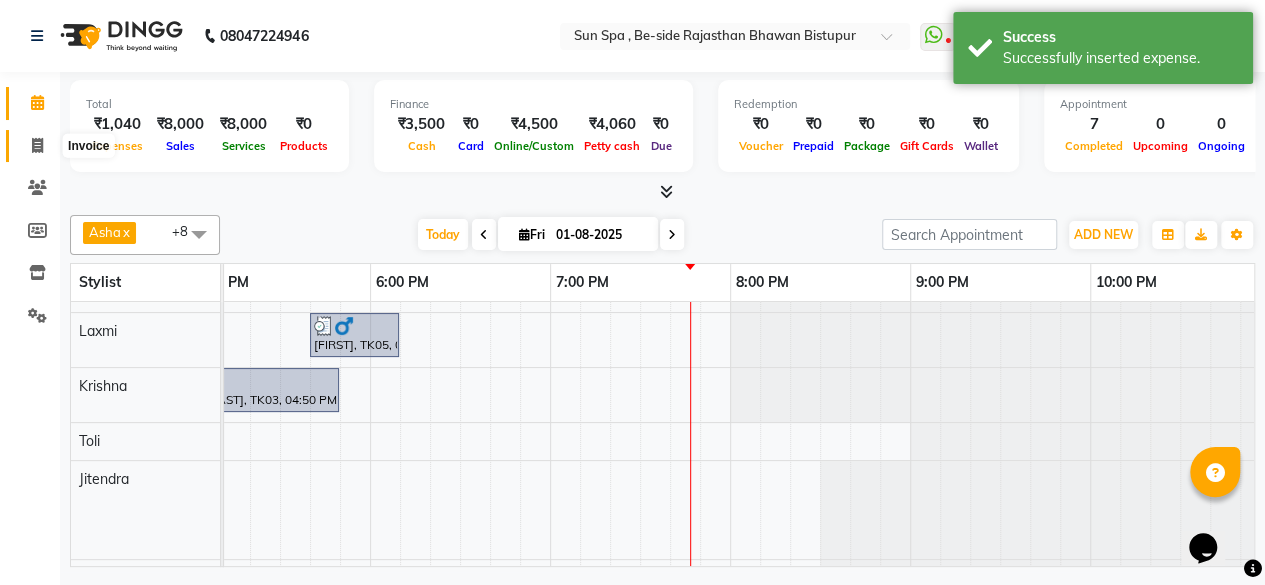 select on "service" 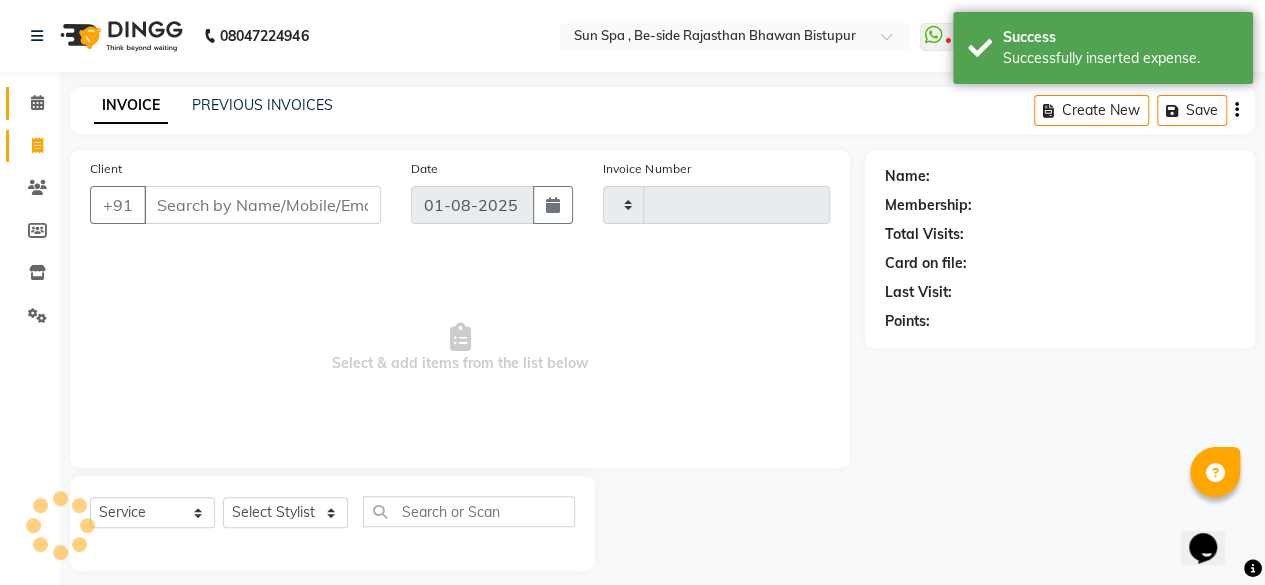 type on "0920" 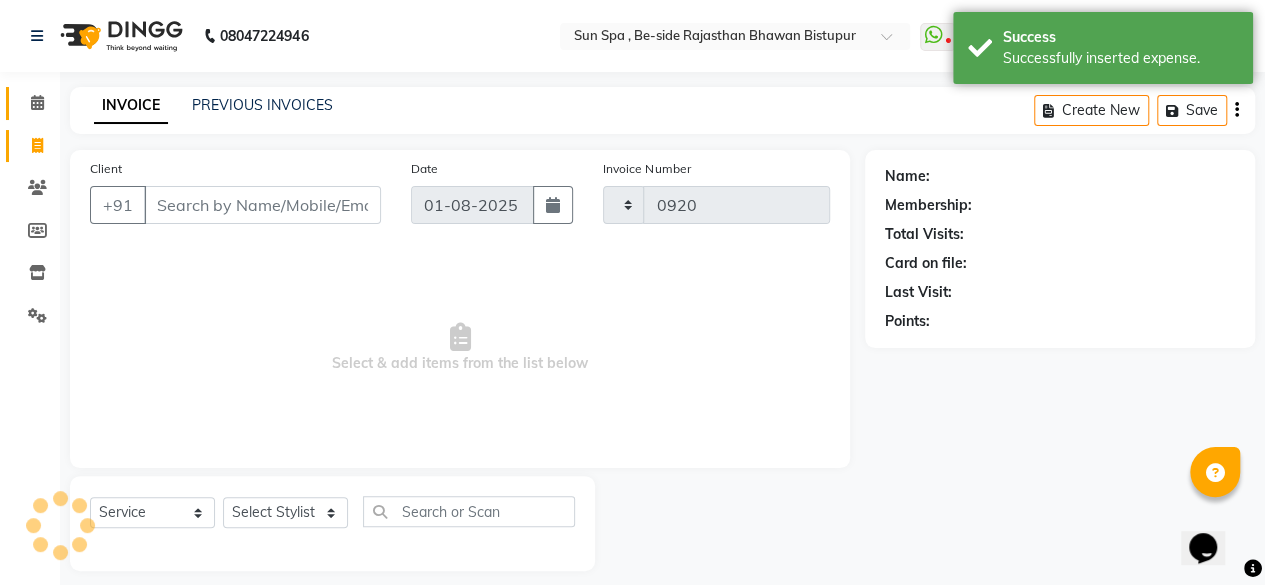 select on "5782" 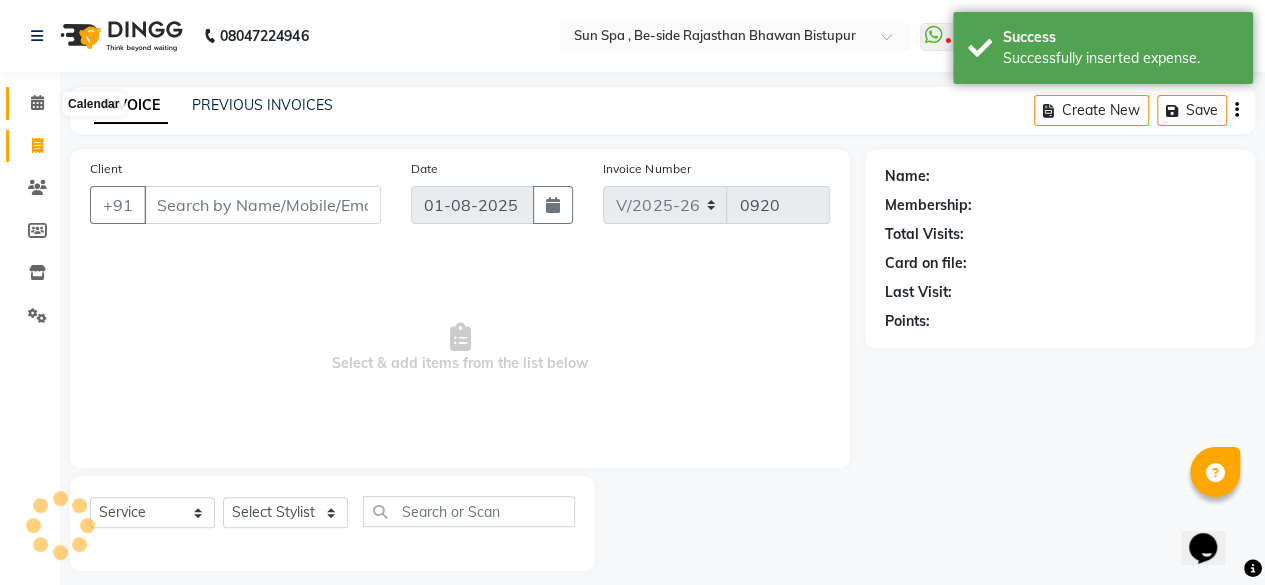 click 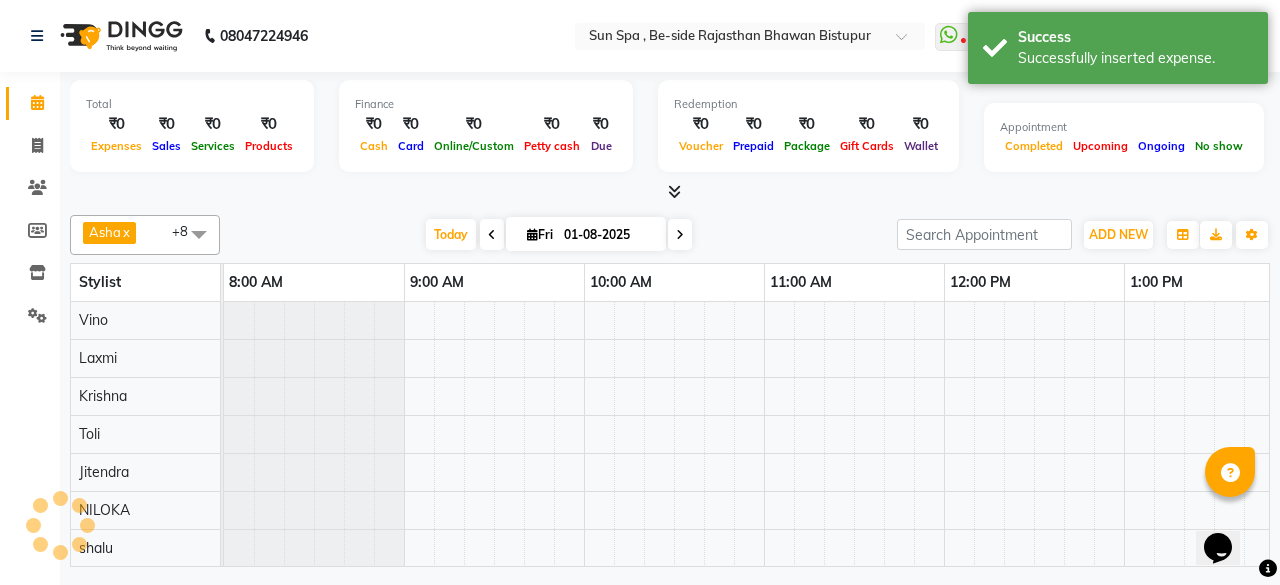 scroll, scrollTop: 0, scrollLeft: 0, axis: both 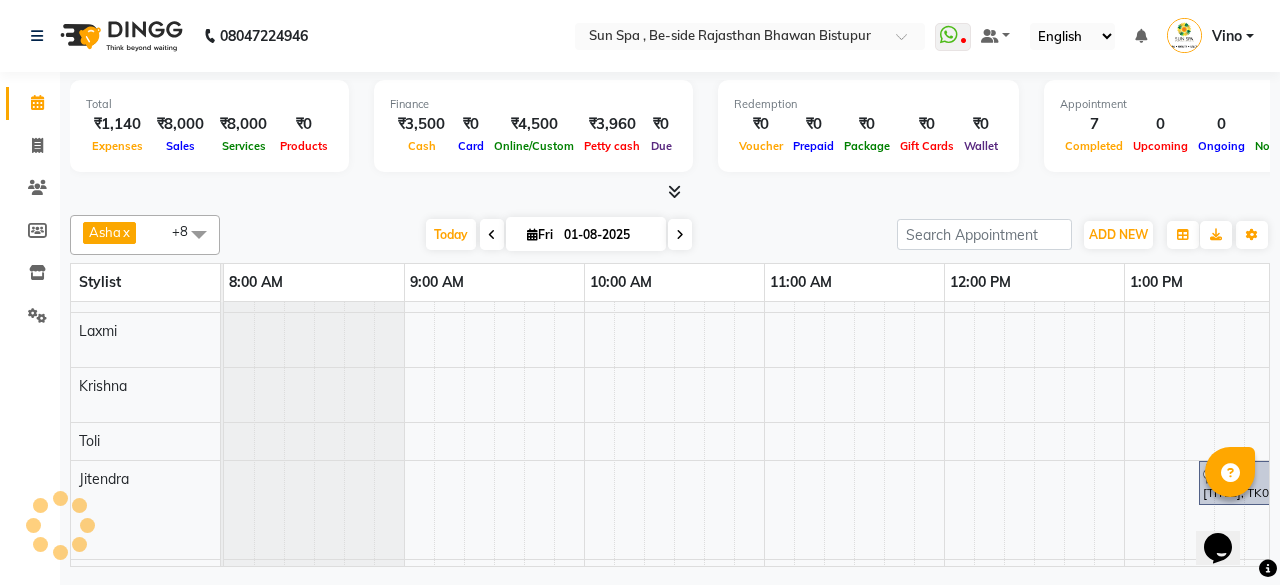 click at bounding box center [674, 191] 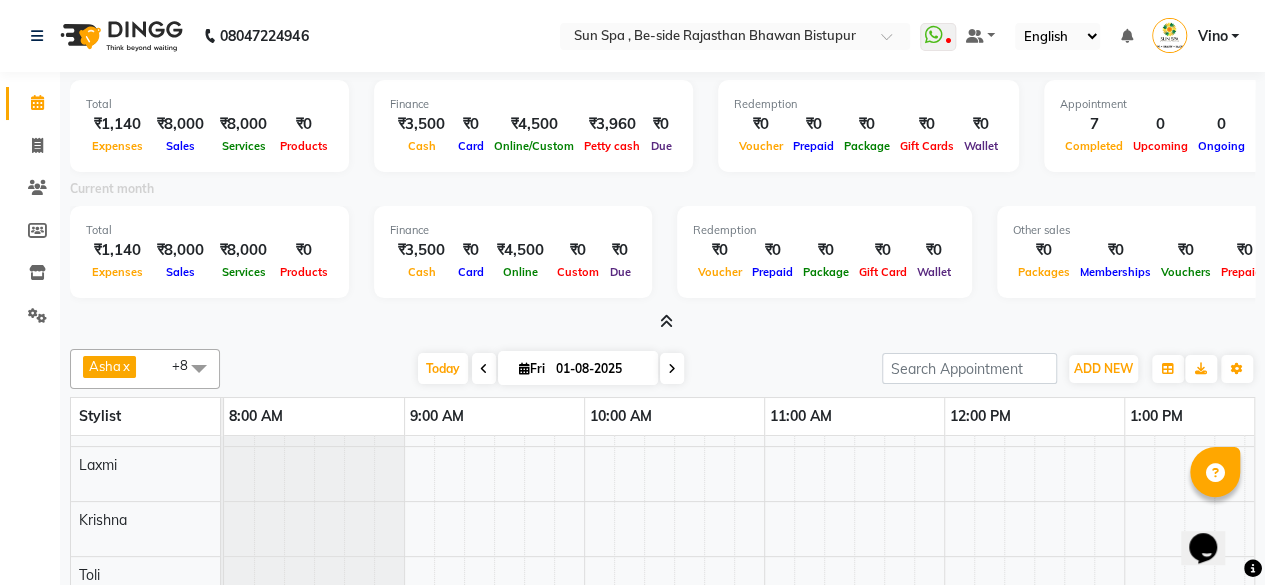 click at bounding box center (666, 321) 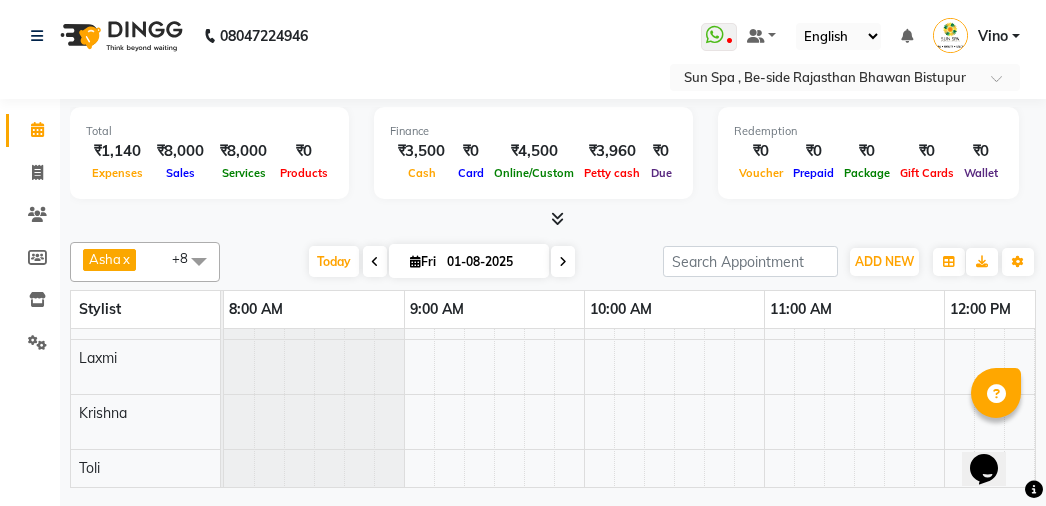 click on "08047224946 Select Location × Sun Spa , Be-side Rajasthan Bhawan Bistupur WhatsApp Status ✕ Status: Disconnected Most Recent Message: 30-07-2025 02:51 PM Recent Service Activity: 30-07-2025 02:49 PM 08047224946 Whatsapp Settings Default Panel My Panel English ENGLISH Español العربية मराठी हिंदी ગુજરાતી தமிழ் 中文 Notifications nothing to show Vino Manage Profile Change Password Sign out Version:3.15.11 ☀ Sun Spa , Be-Side Rajasthan Bhawan Bistupur Calendar Invoice Clients Members Inventory Settings Completed InProgress Upcoming Dropped Tentative Check-In Confirm Bookings Segments Page Builder Total ₹1,140 Expenses ₹8,000 Sales ₹8,000 Services ₹0 Products Finance ₹3,500 Cash ₹0 Card ₹4,500 Online/Custom ₹3,960 Petty cash ₹0 Due Redemption ₹0 Voucher ₹0 Prepaid ₹0 Package ₹0 Gift Cards ₹0 Wallet Appointment 7 Completed 0 Upcoming 0 Ongoing 0 No show Other sales ₹0 ₹0" at bounding box center (523, 253) 